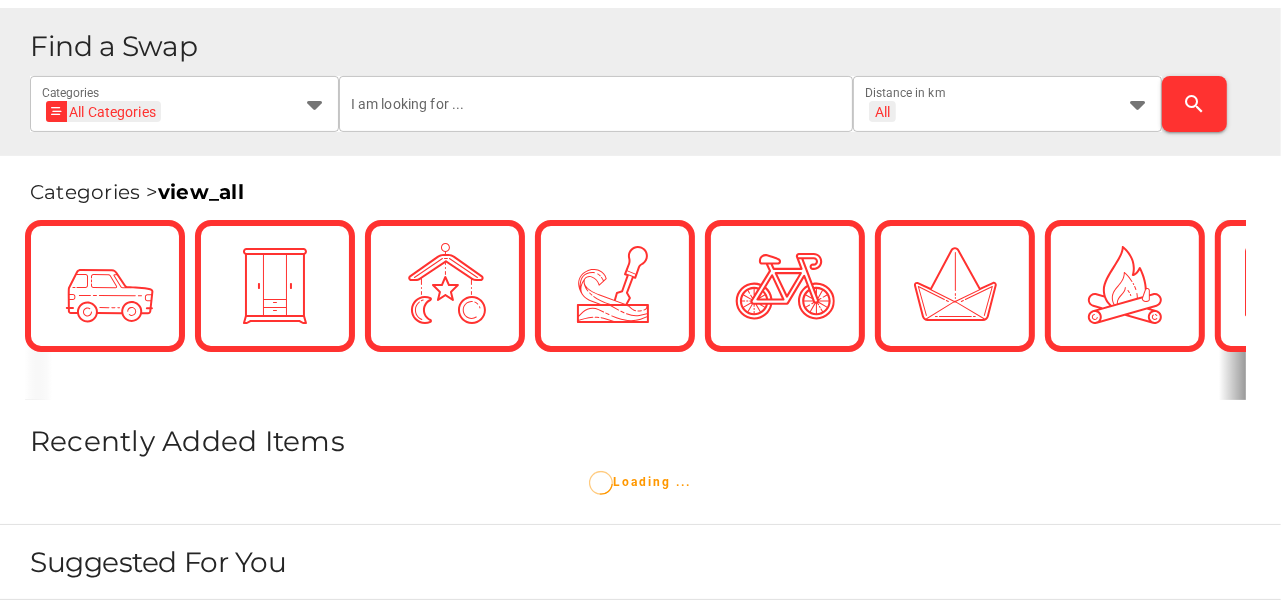 scroll, scrollTop: 366, scrollLeft: 0, axis: vertical 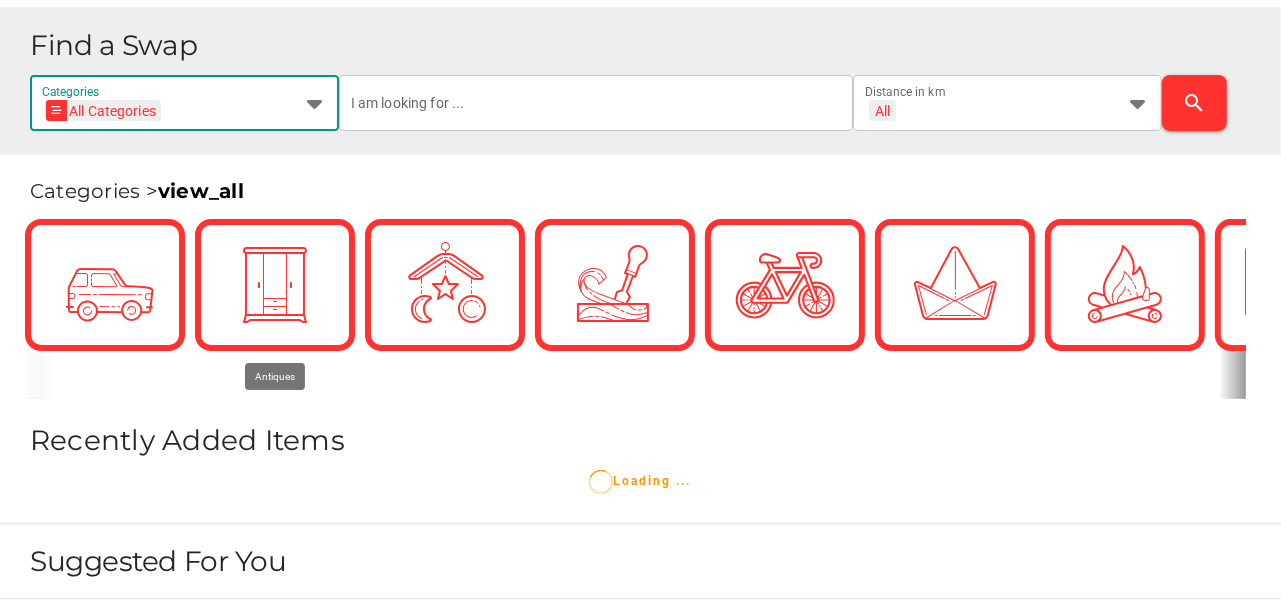 click at bounding box center [315, 103] 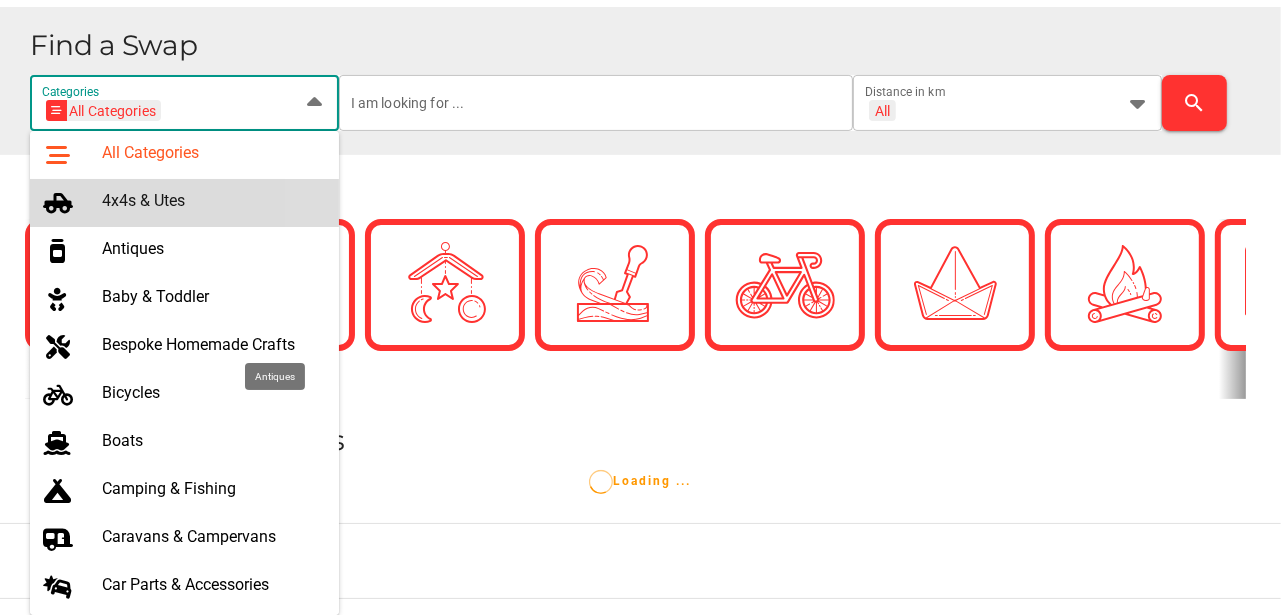 click on "4x4s & Utes" at bounding box center (212, 200) 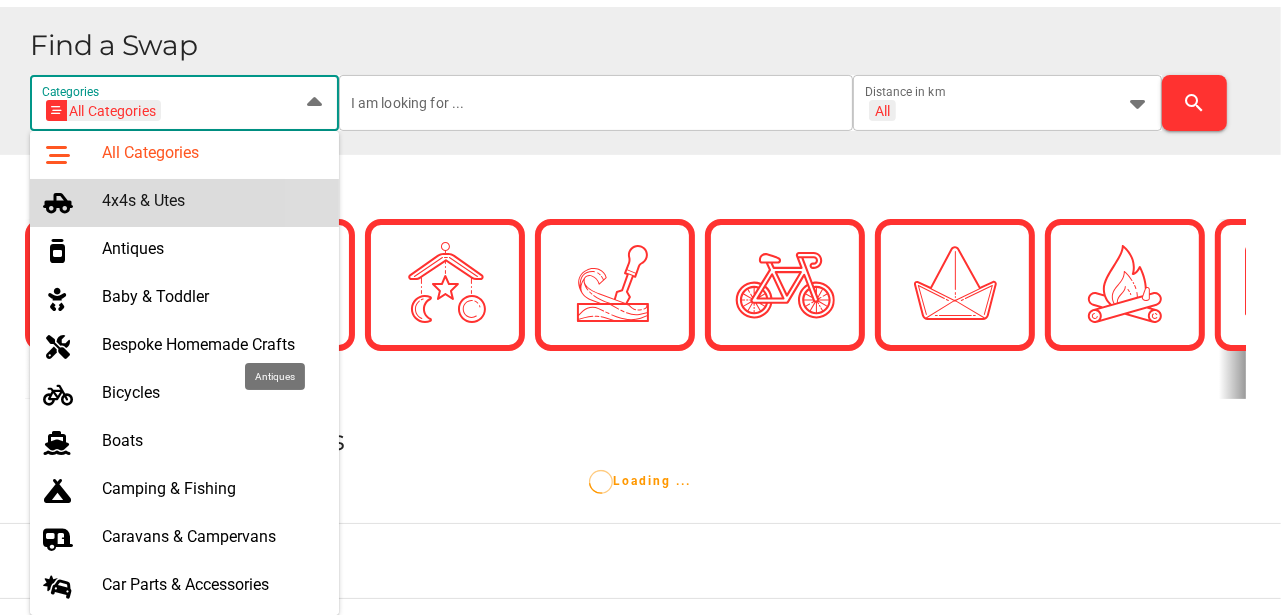type on "4x4s & Utes" 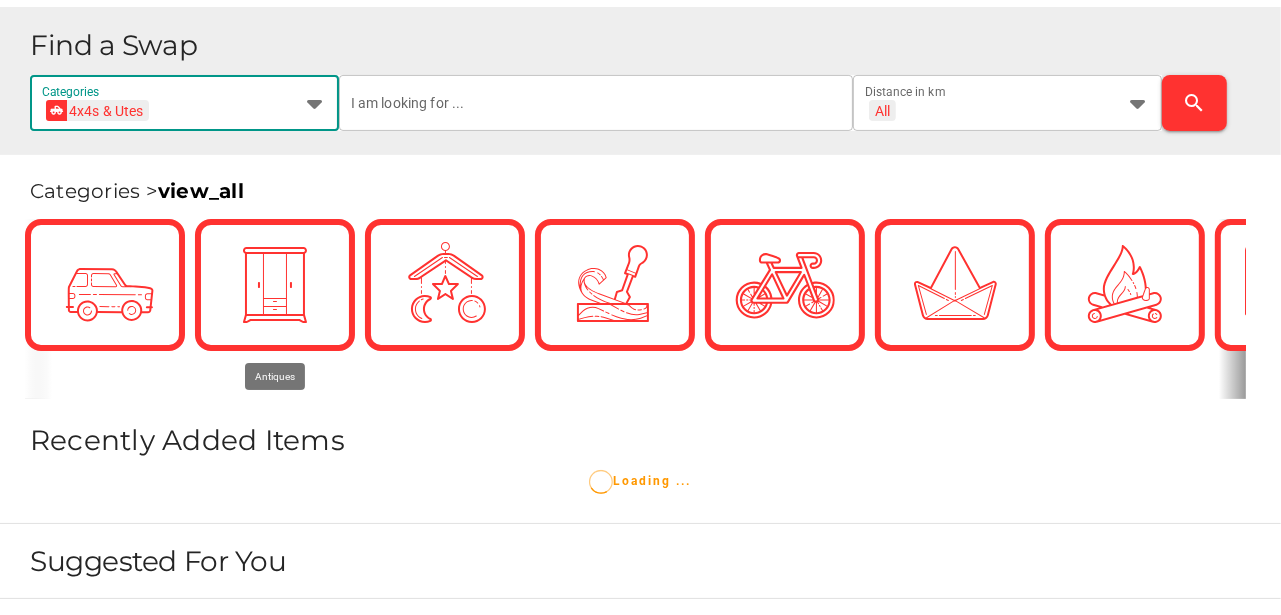 scroll, scrollTop: 0, scrollLeft: 73, axis: horizontal 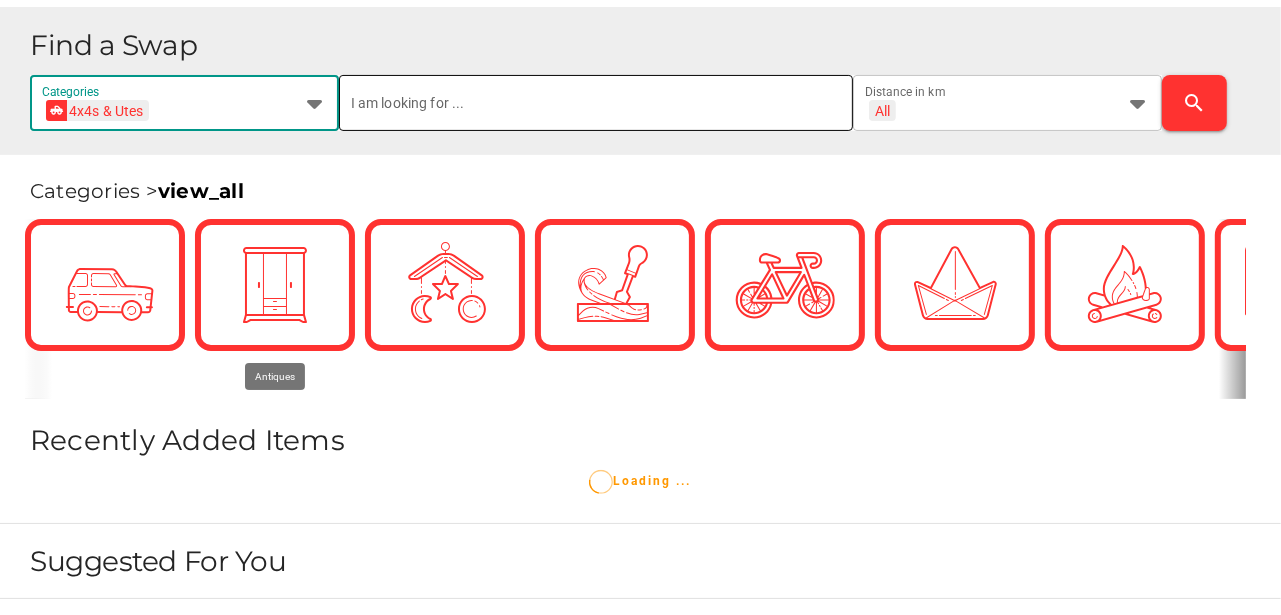 click at bounding box center [596, 103] 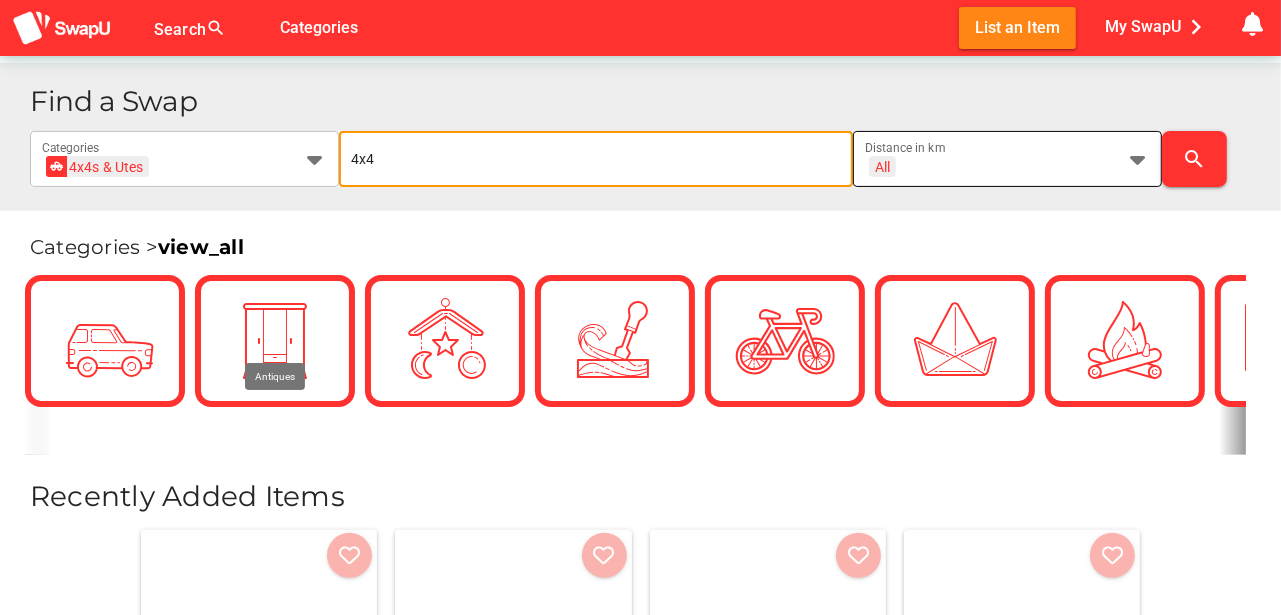 type on "4x4" 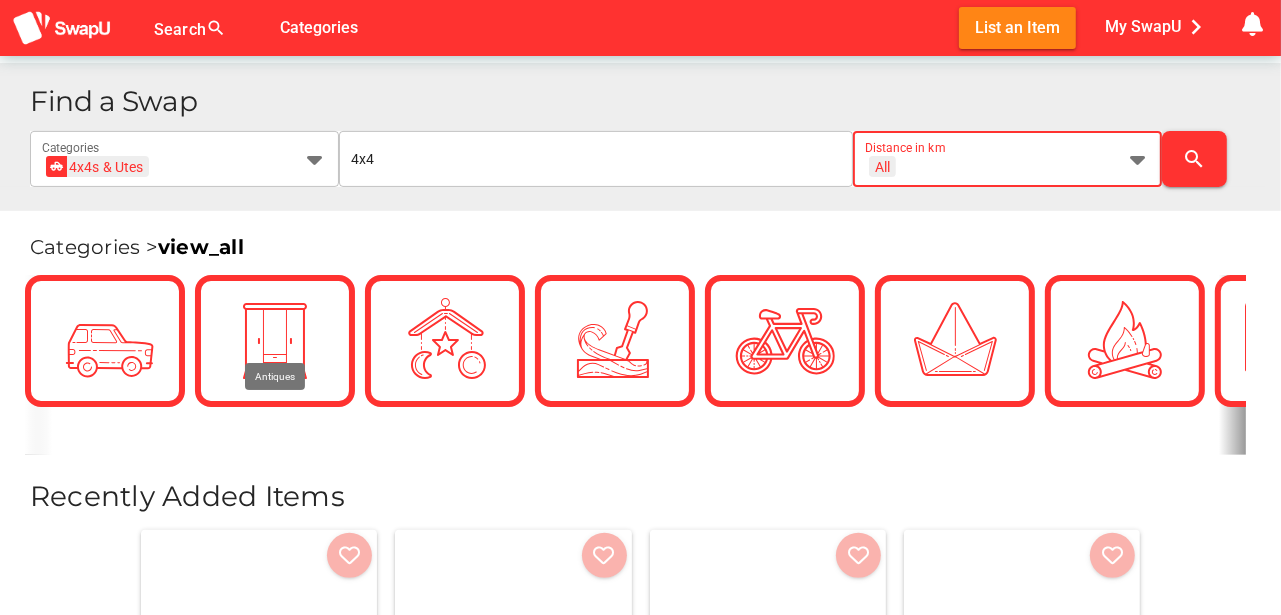 click at bounding box center [1138, 159] 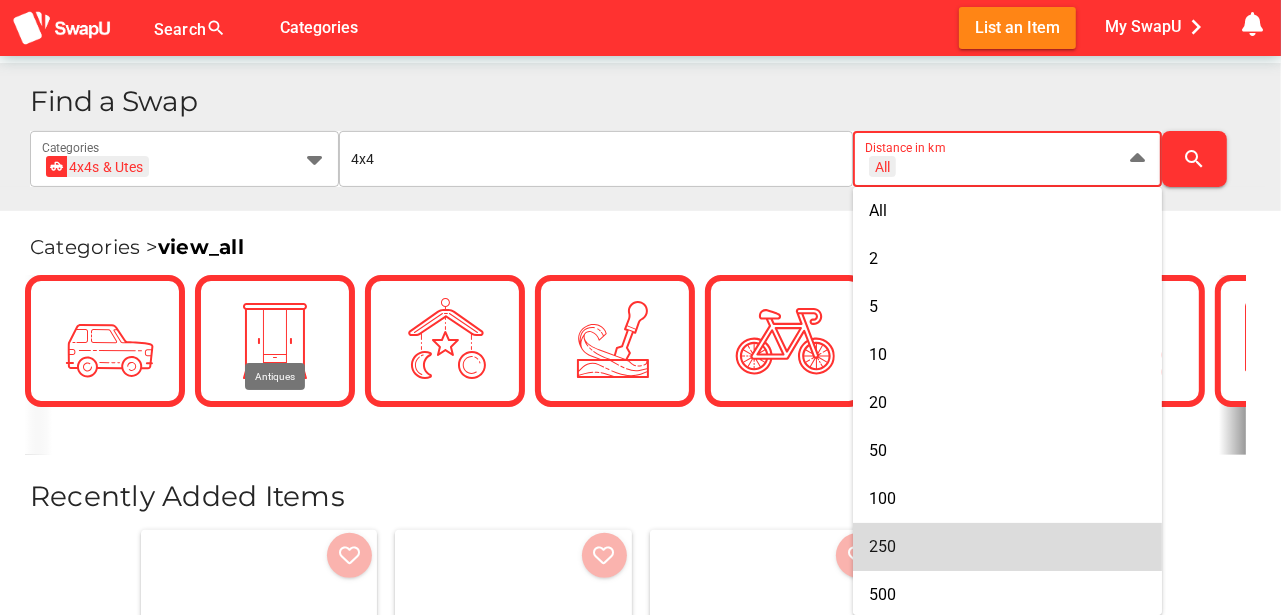 click on "250" at bounding box center (1007, 546) 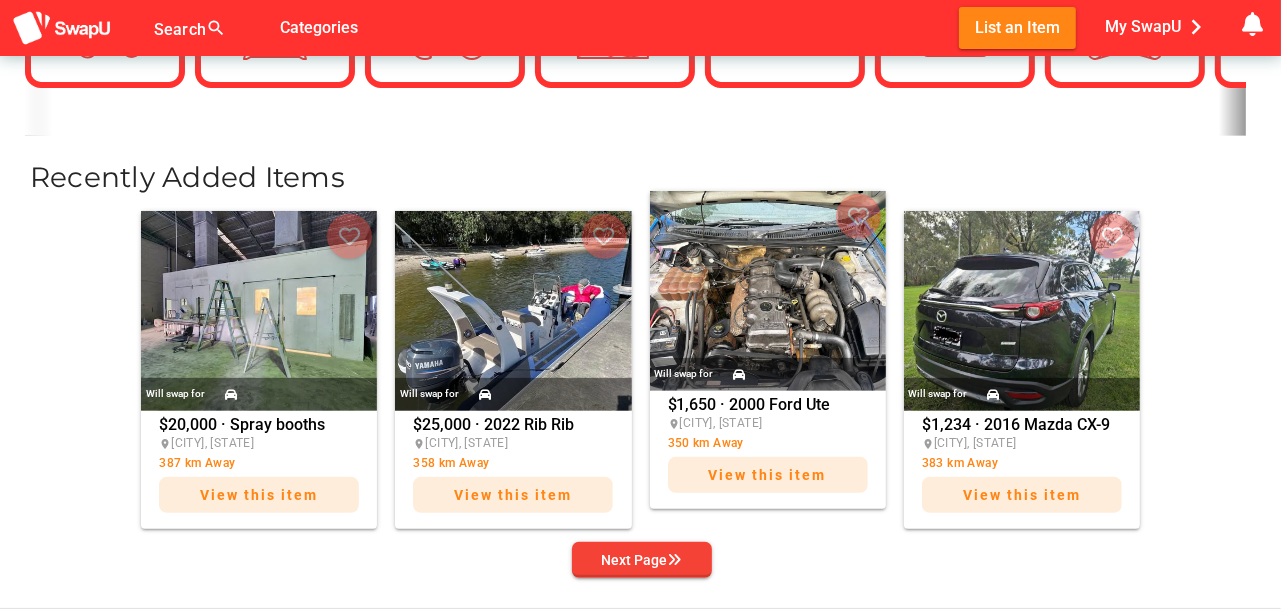 scroll, scrollTop: 733, scrollLeft: 0, axis: vertical 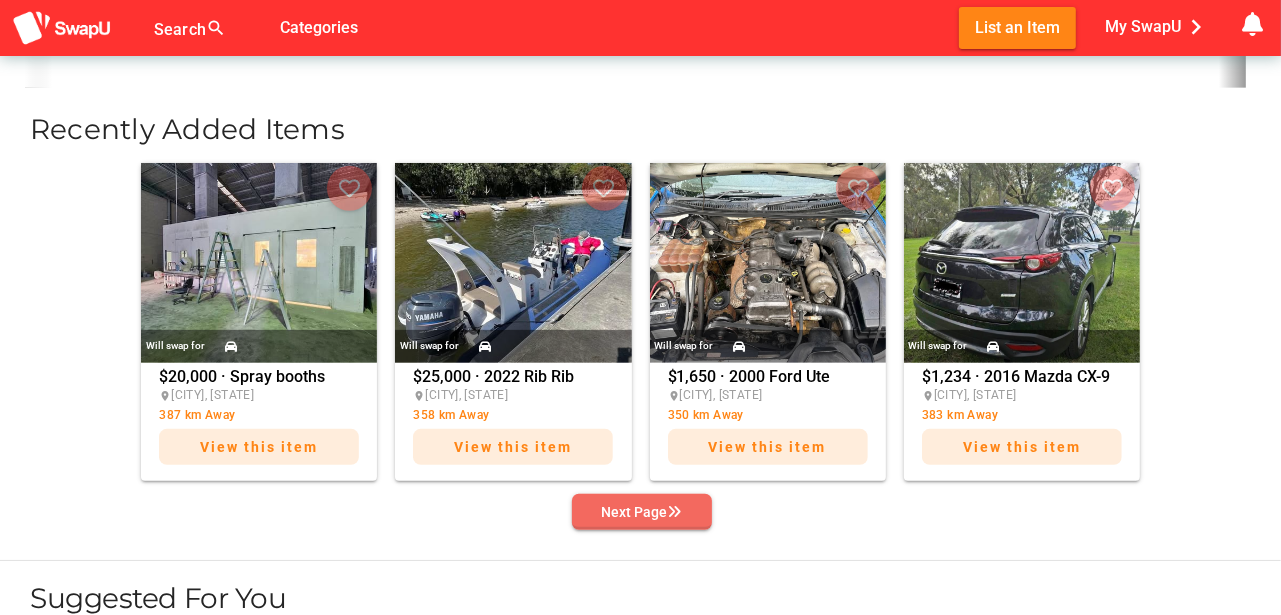 click on "Next Page" at bounding box center (642, 512) 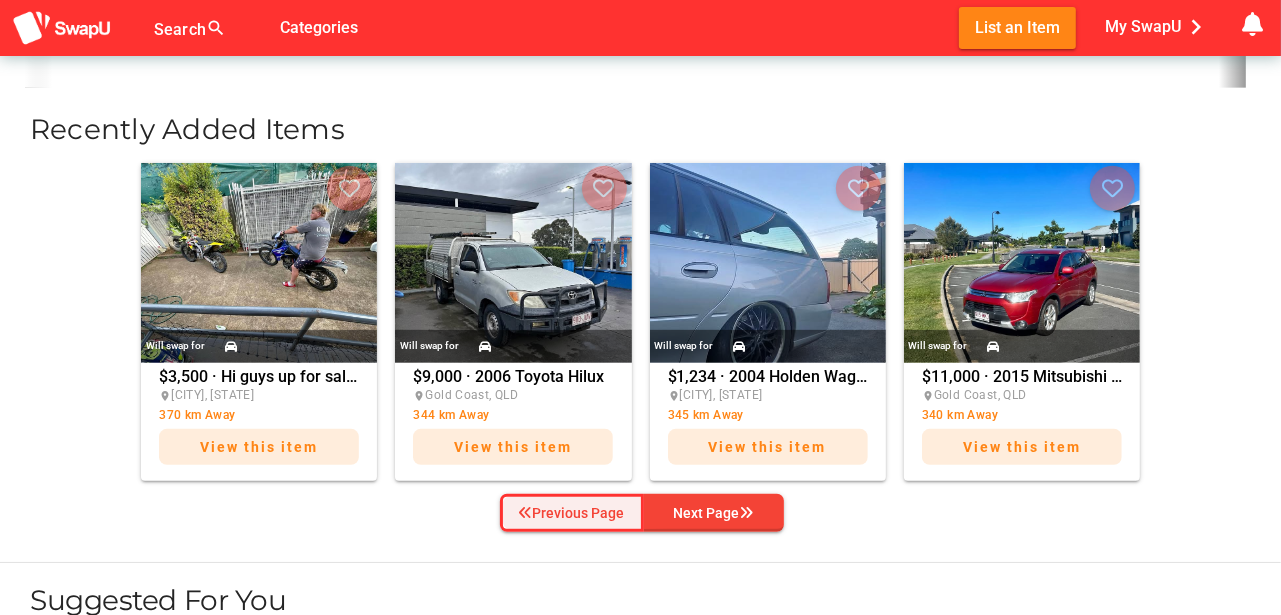 click on "Previous Page" at bounding box center (572, 513) 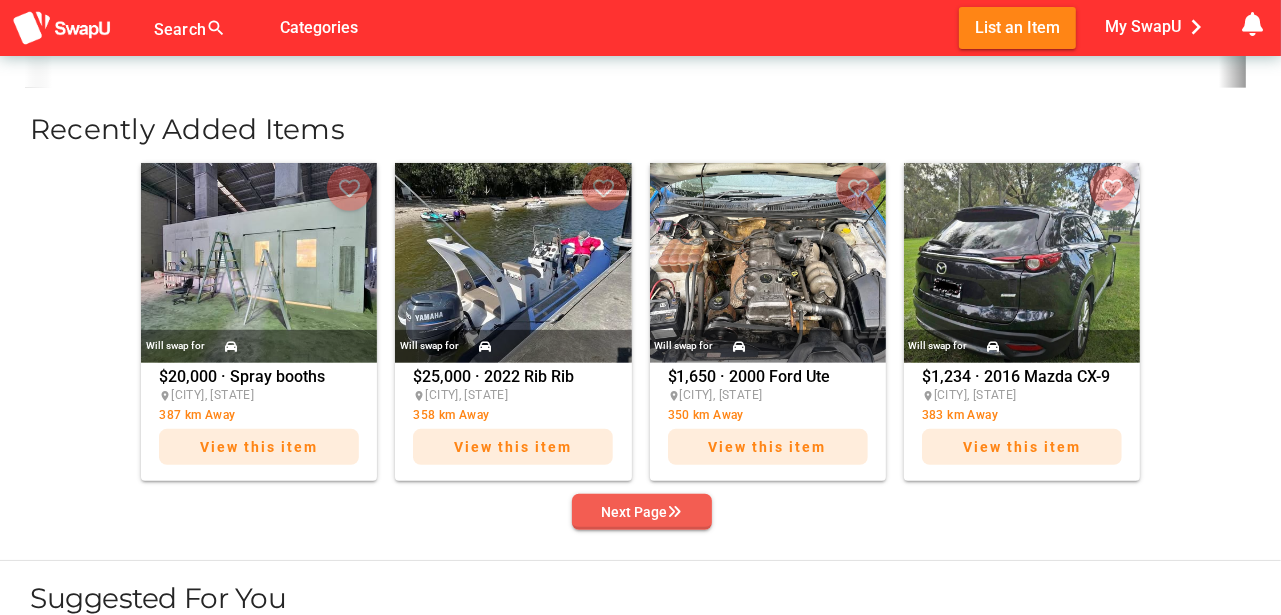 click on "Next Page" at bounding box center [642, 512] 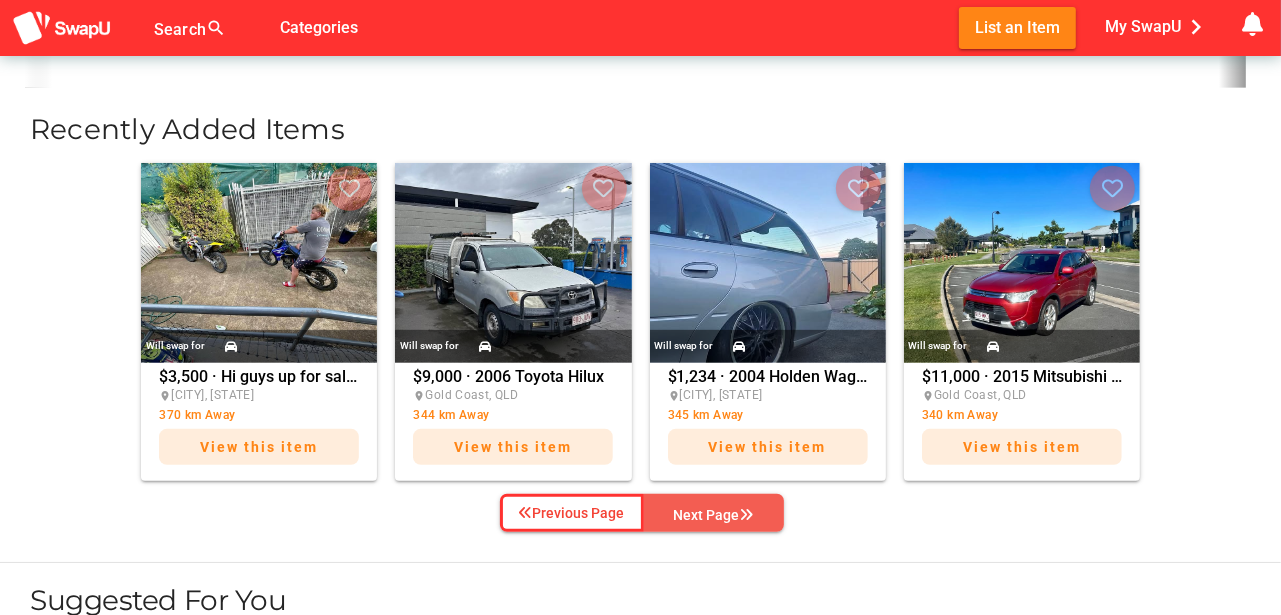 click on "Next Page" at bounding box center (714, 515) 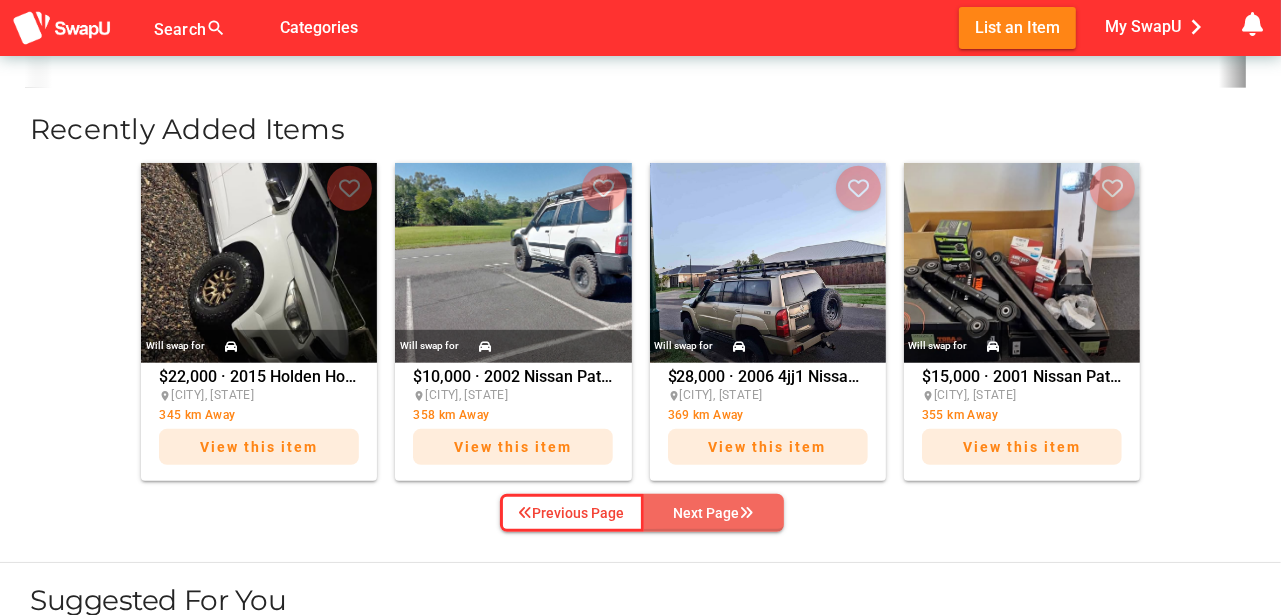 click on "Next Page" at bounding box center [714, 513] 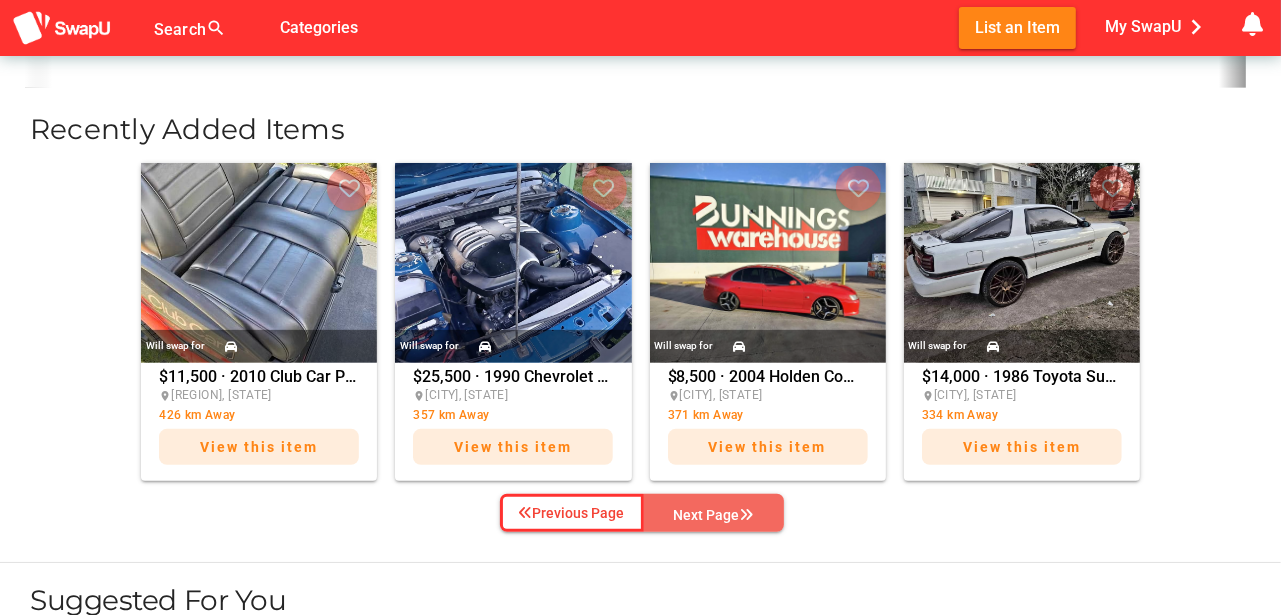 click on "Next Page" at bounding box center [714, 515] 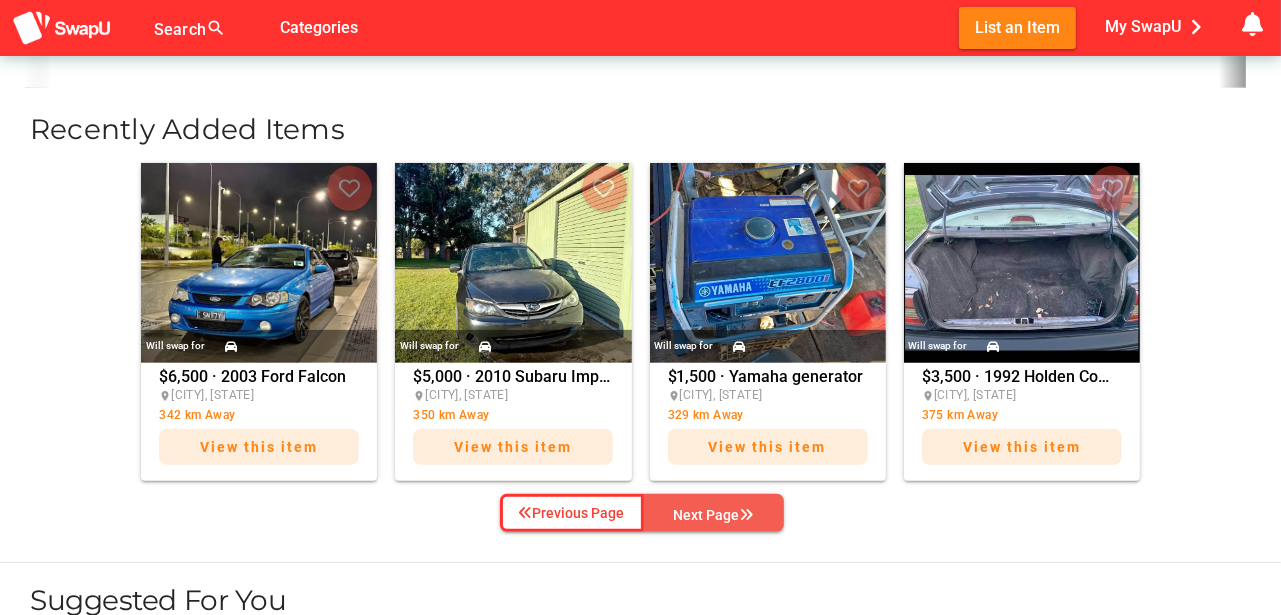 click on "Next Page" at bounding box center [714, 515] 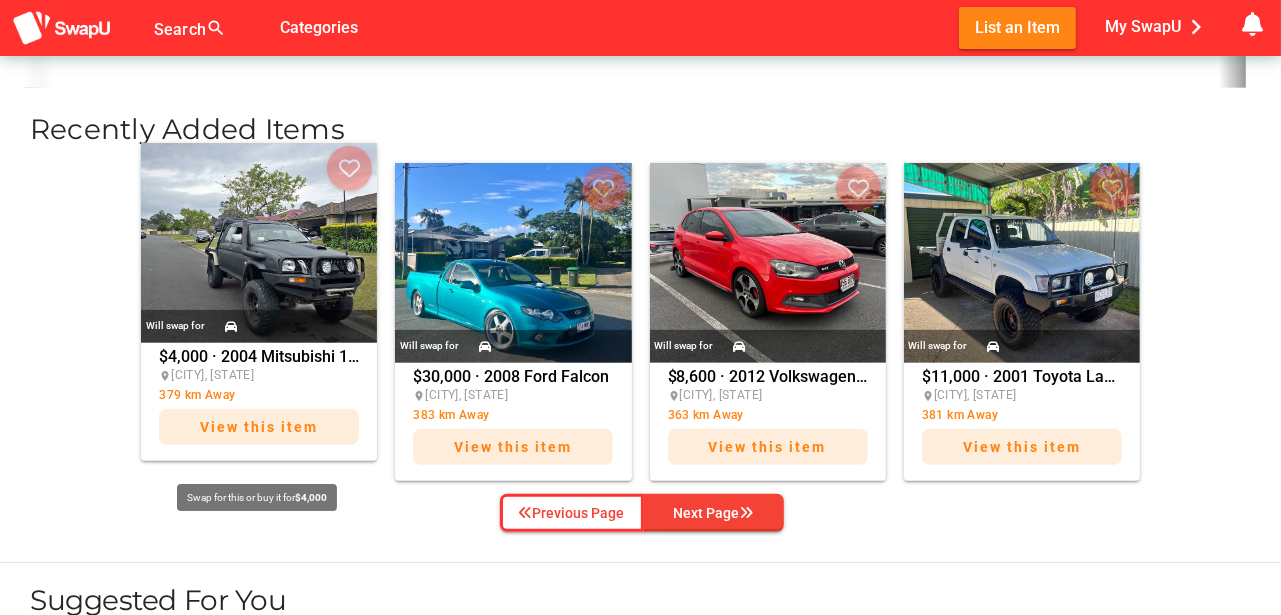 click on "View this item" at bounding box center [259, 427] 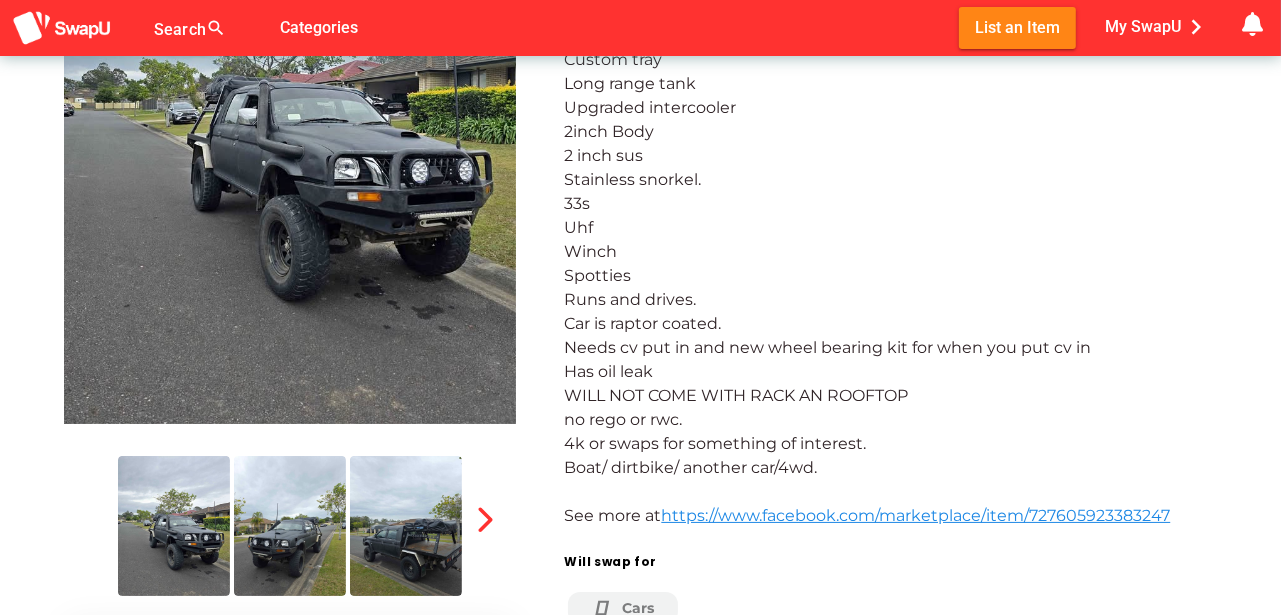 scroll, scrollTop: 366, scrollLeft: 0, axis: vertical 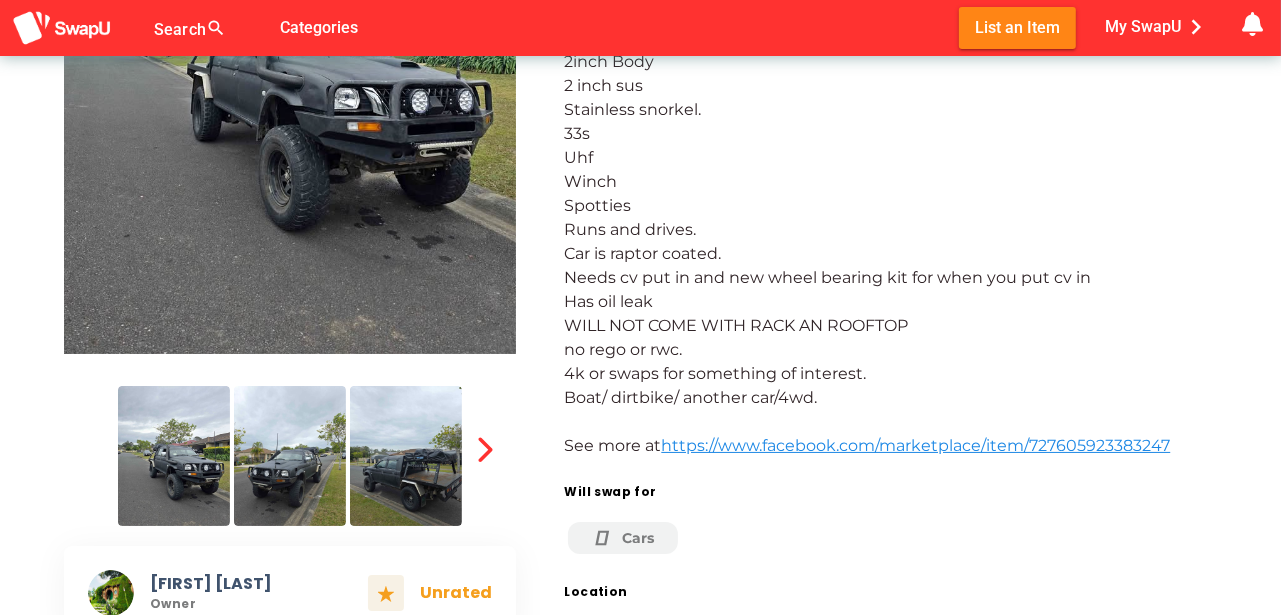 click at bounding box center [290, 456] 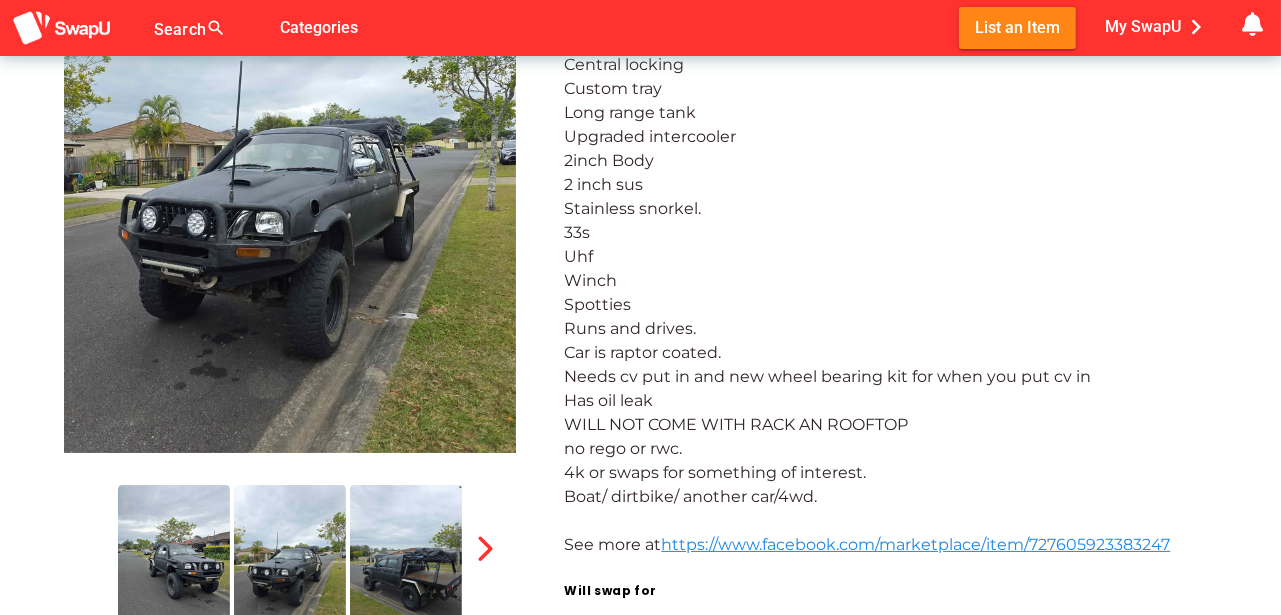 scroll, scrollTop: 266, scrollLeft: 0, axis: vertical 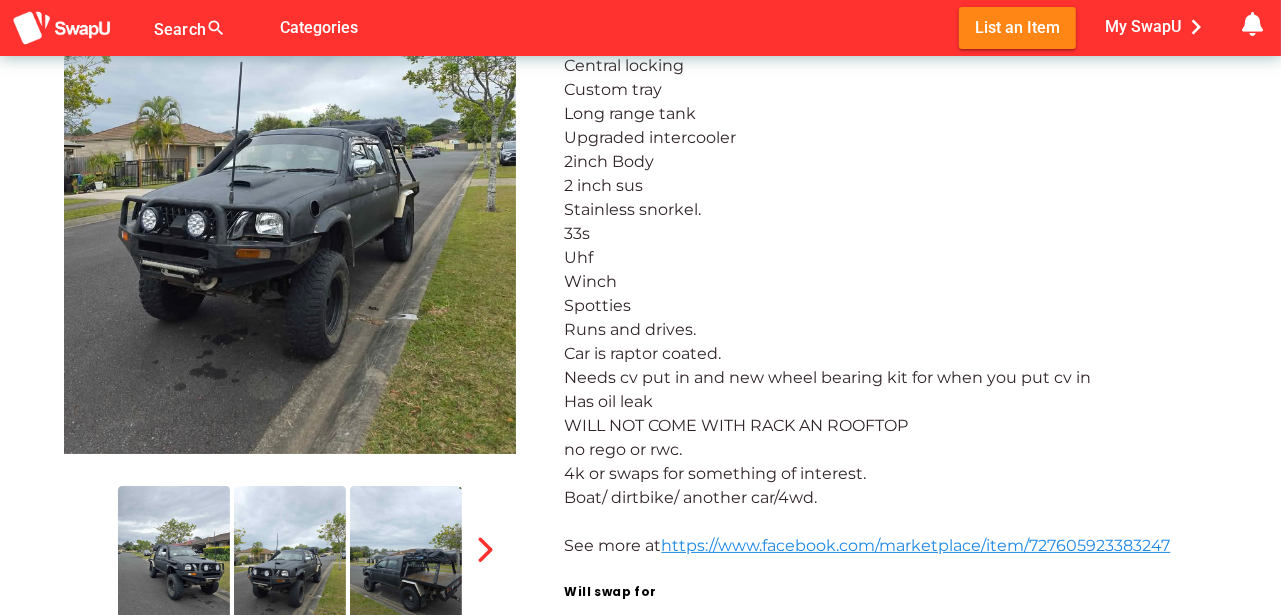 click at bounding box center (406, 556) 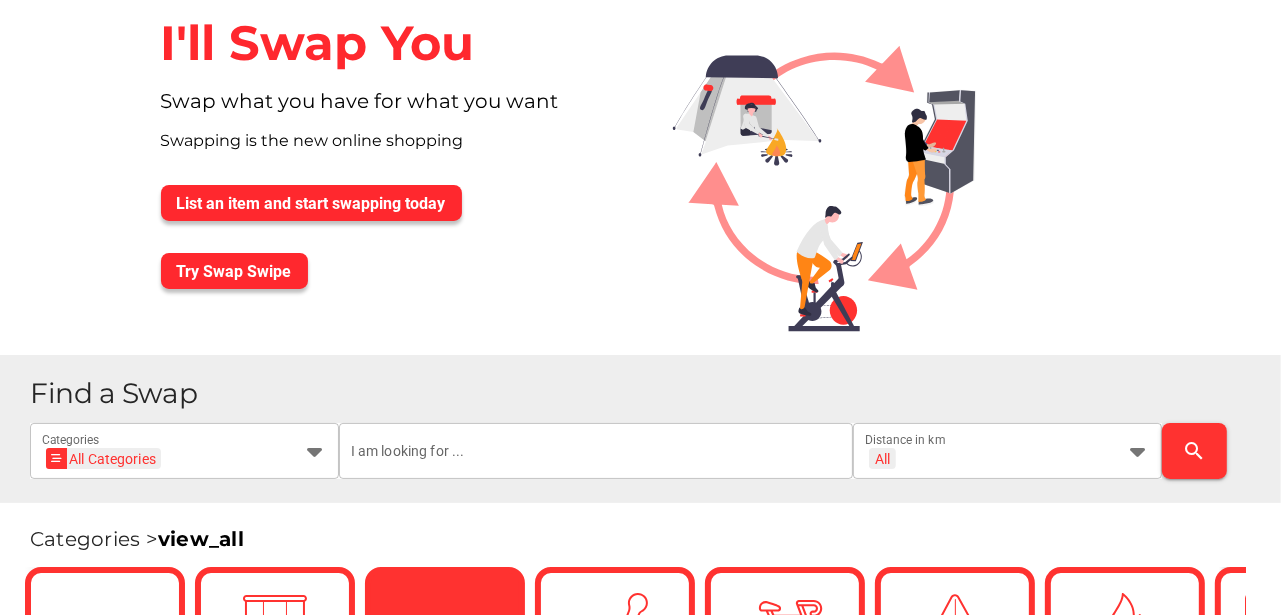 scroll, scrollTop: 233, scrollLeft: 0, axis: vertical 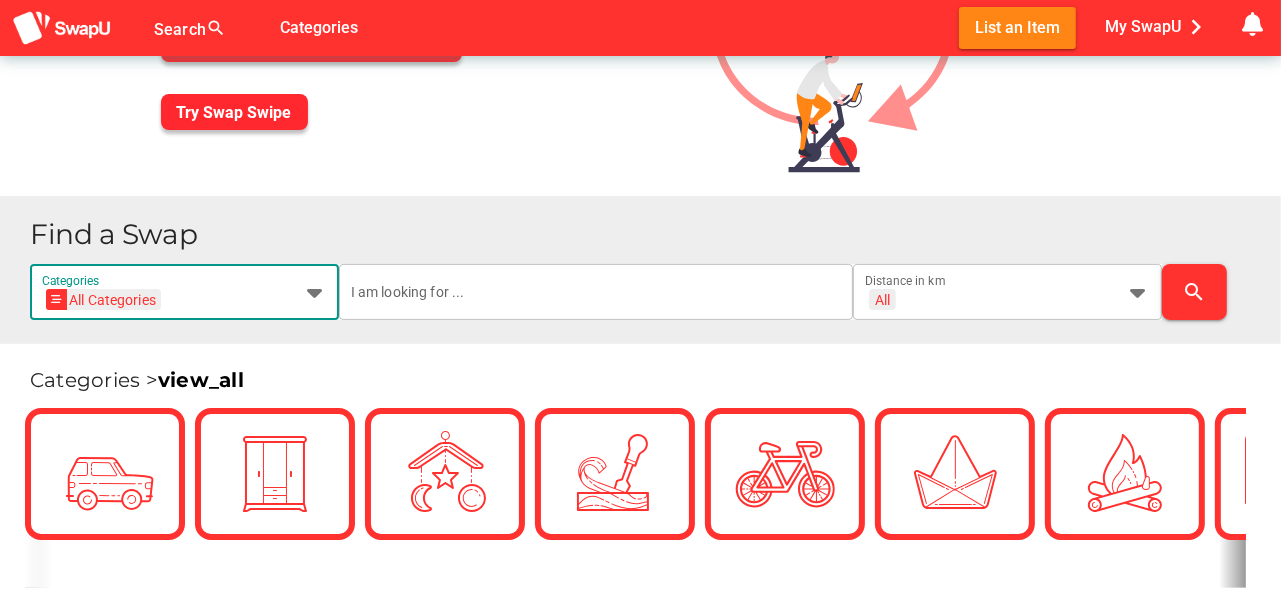 click at bounding box center [315, 292] 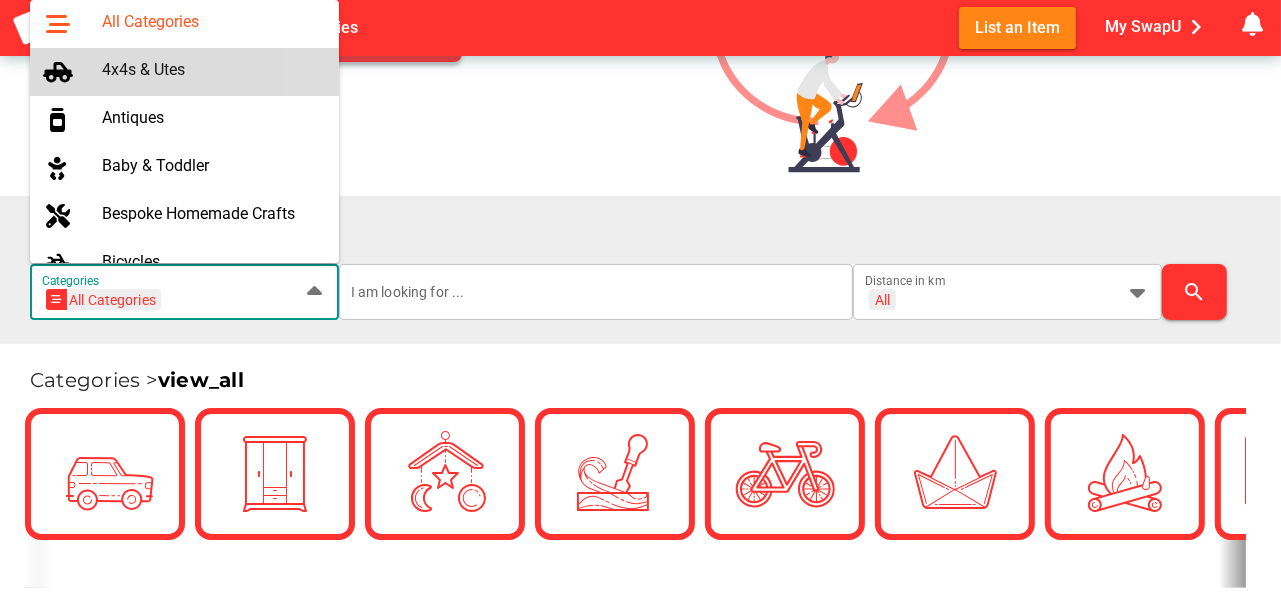 click on "4x4s & Utes" at bounding box center [212, 69] 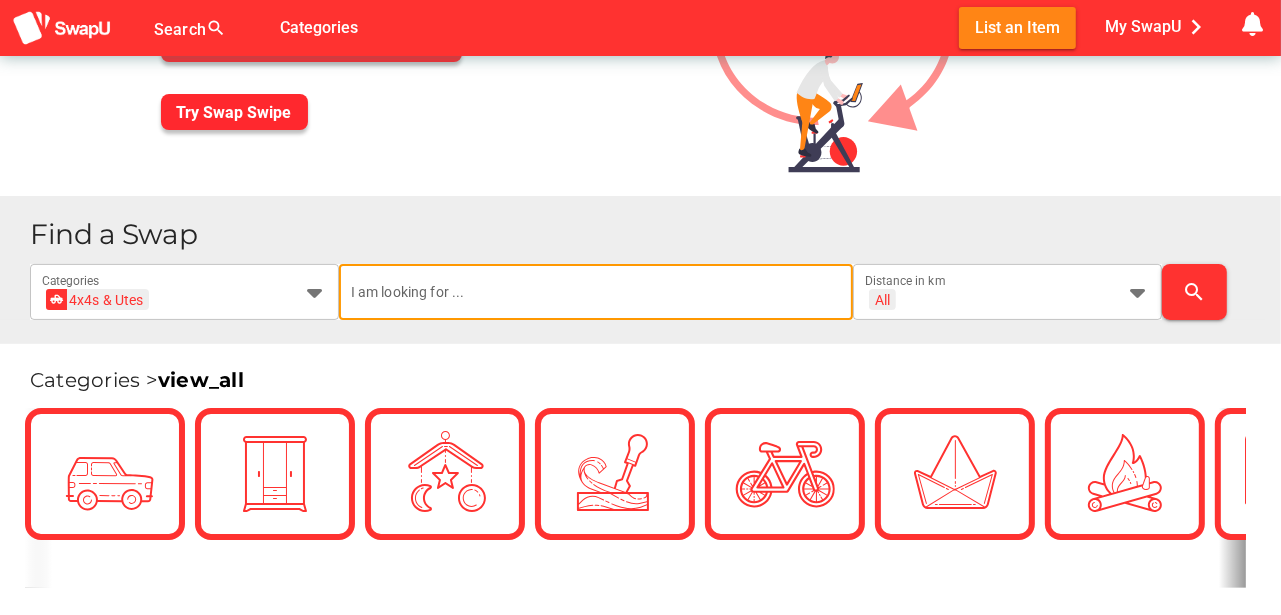 scroll, scrollTop: 0, scrollLeft: 0, axis: both 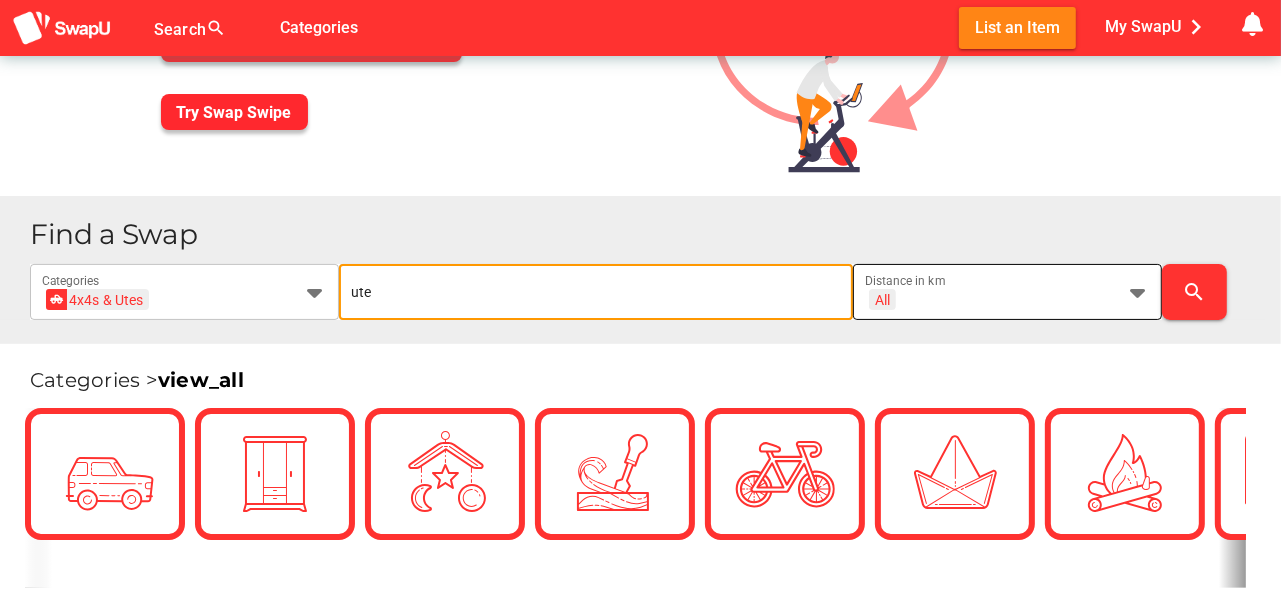 type on "ute" 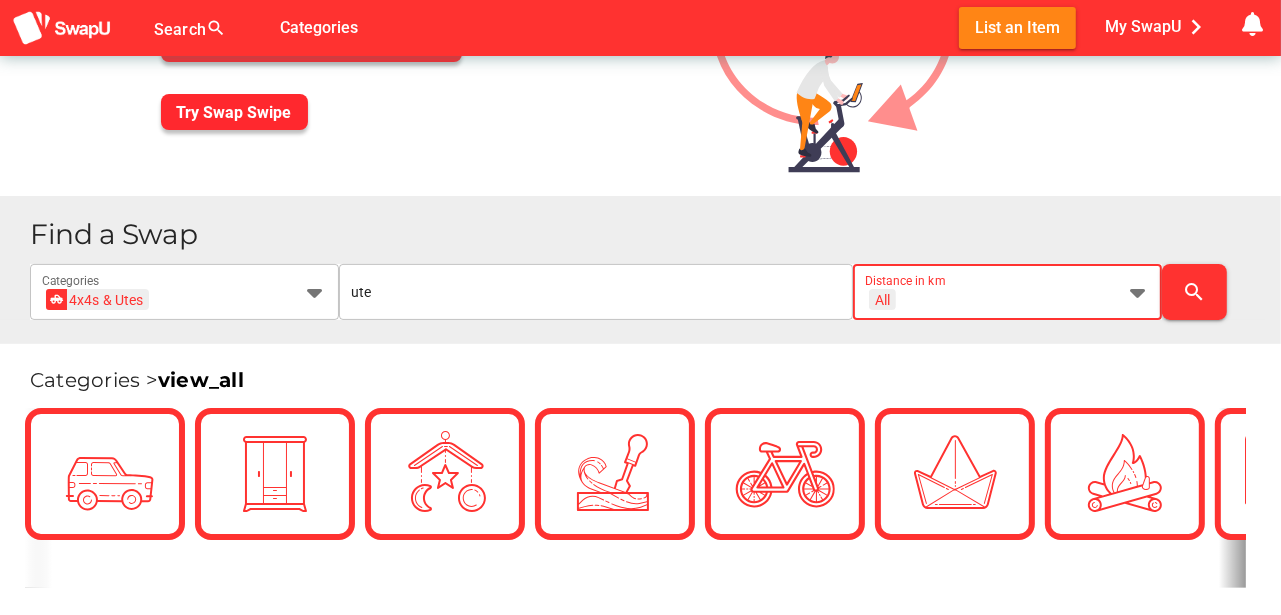 click at bounding box center (1138, 292) 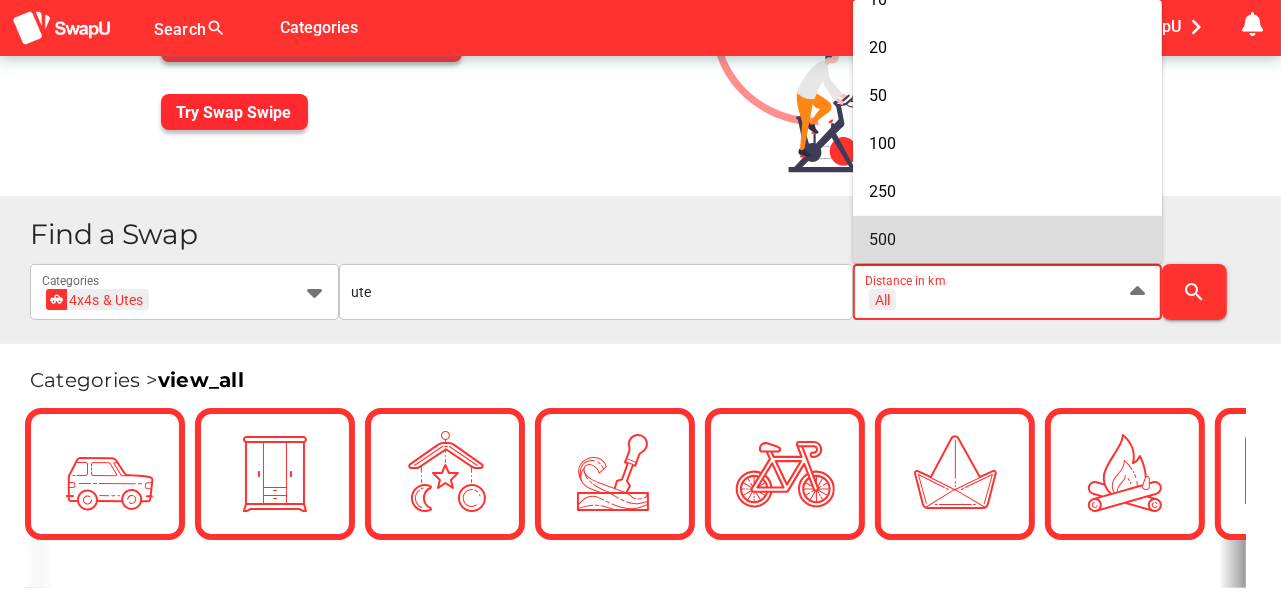 scroll, scrollTop: 169, scrollLeft: 0, axis: vertical 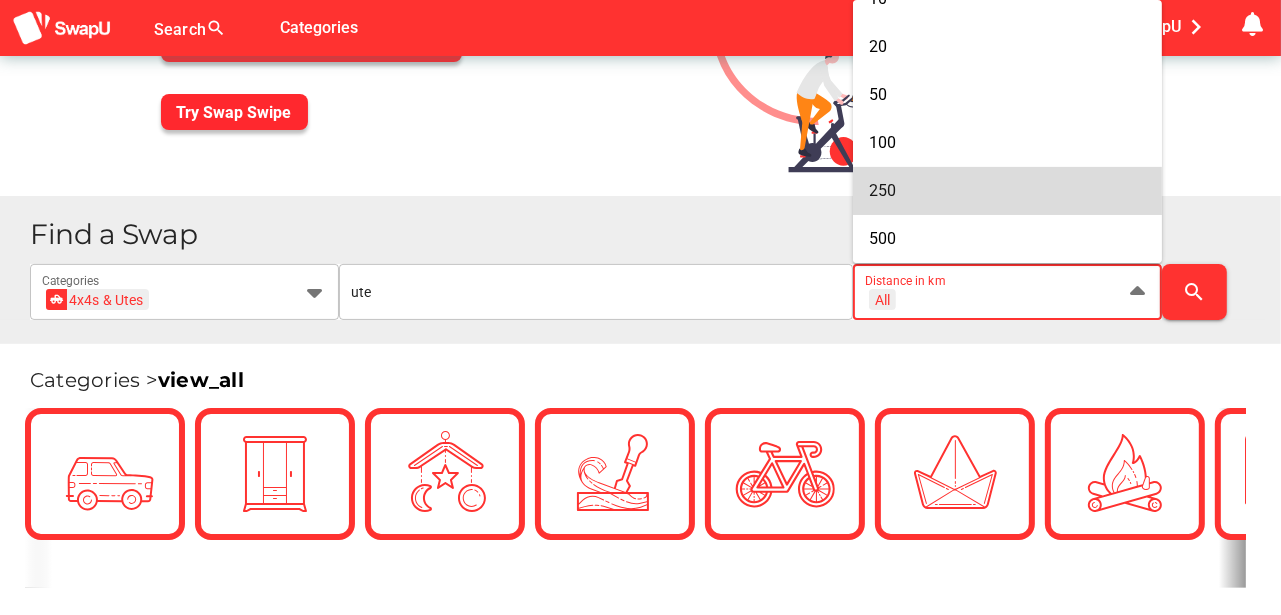 click on "250" at bounding box center [1007, 190] 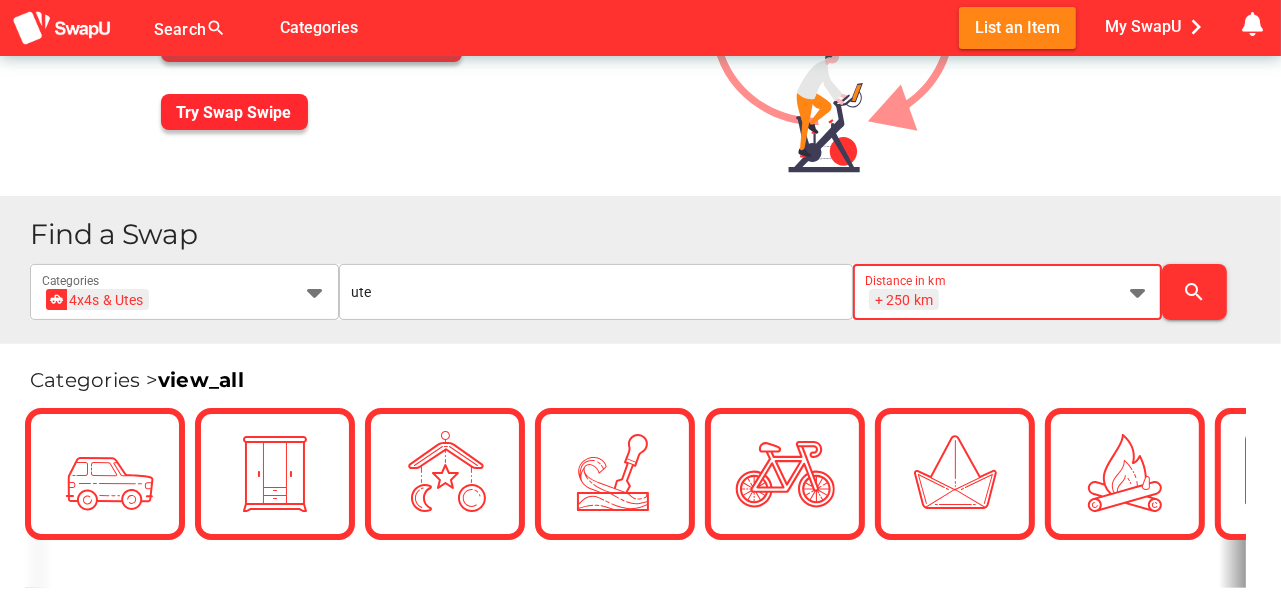 scroll, scrollTop: 0, scrollLeft: 26, axis: horizontal 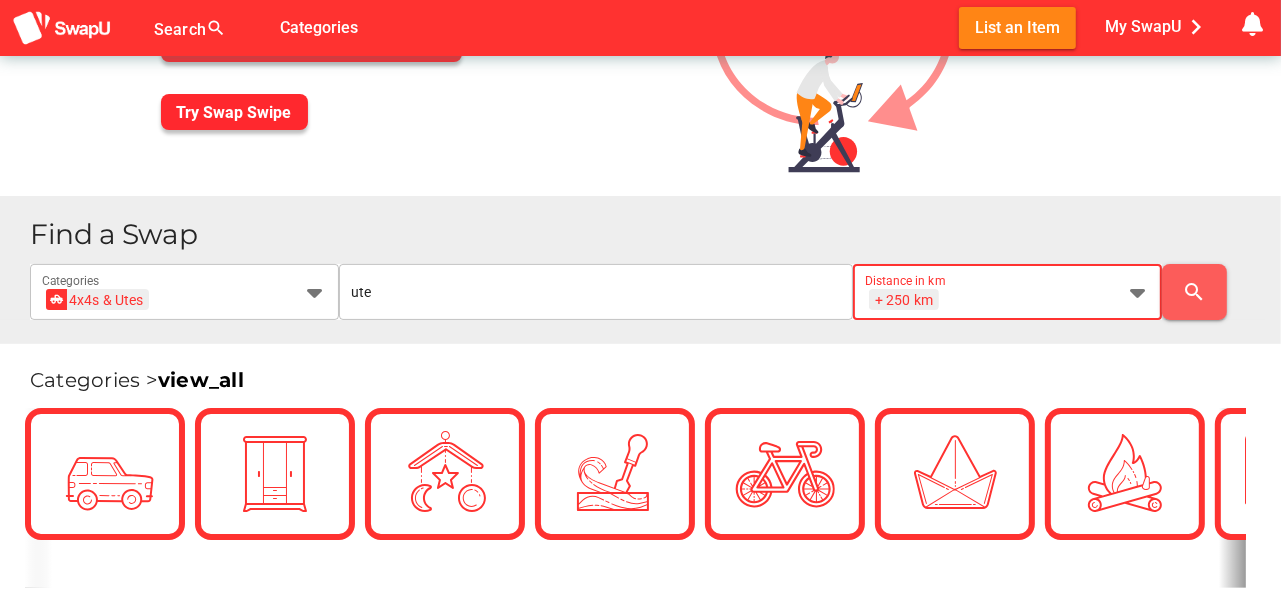 click on "search" at bounding box center (1195, 292) 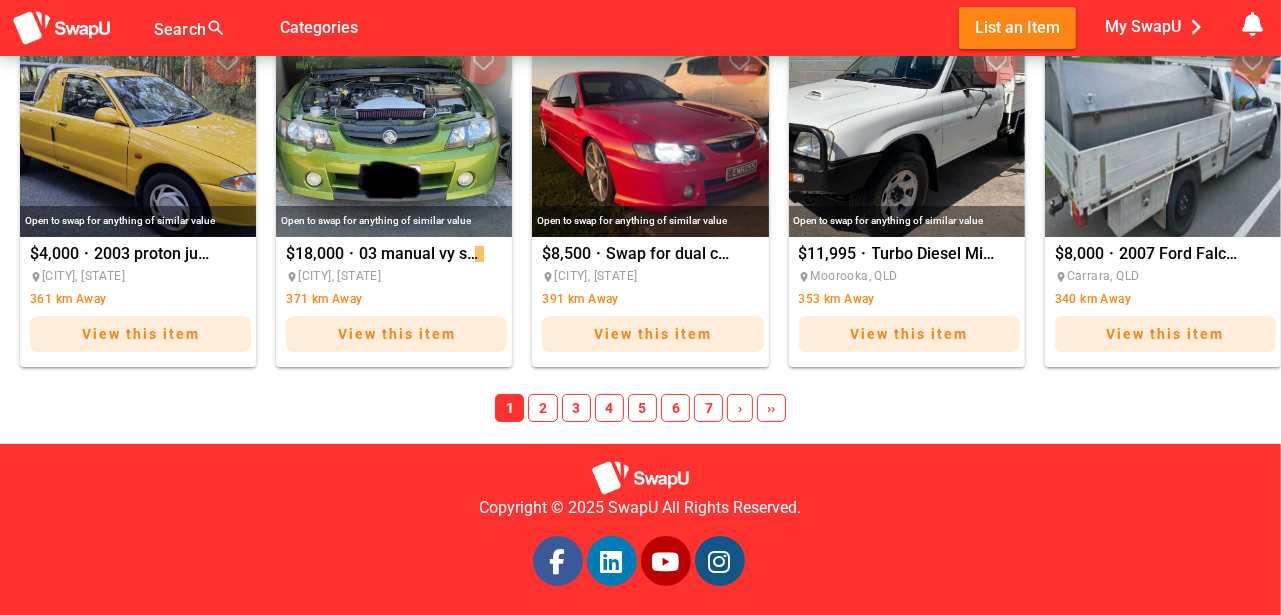 scroll, scrollTop: 1651, scrollLeft: 0, axis: vertical 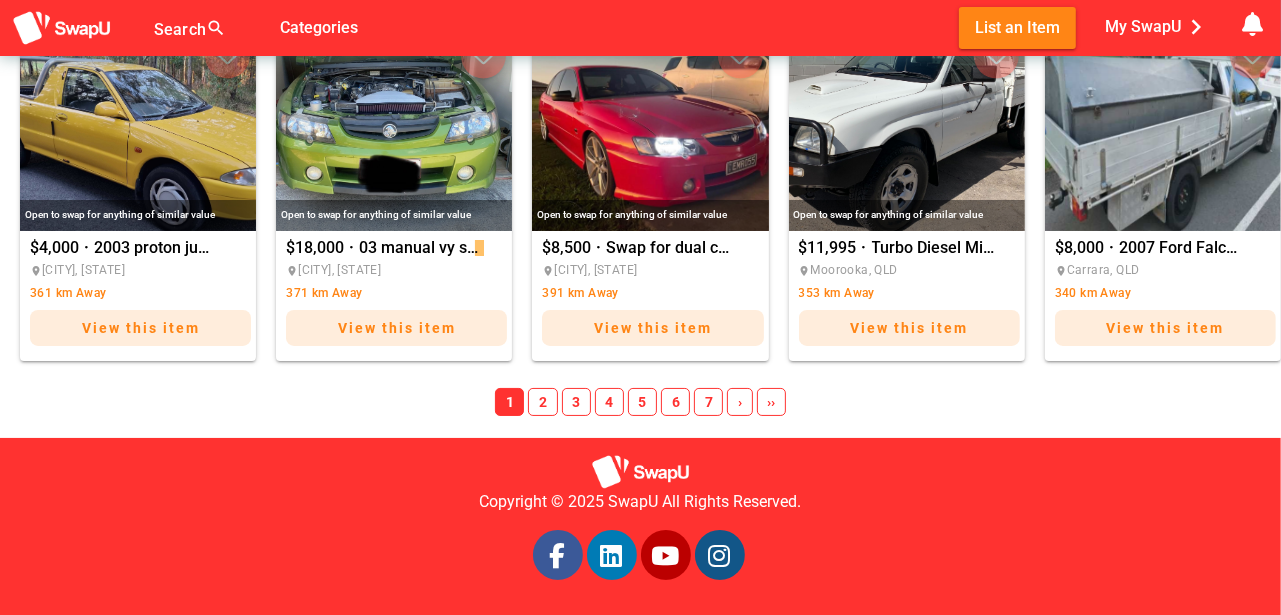 click on "2" at bounding box center [542, 402] 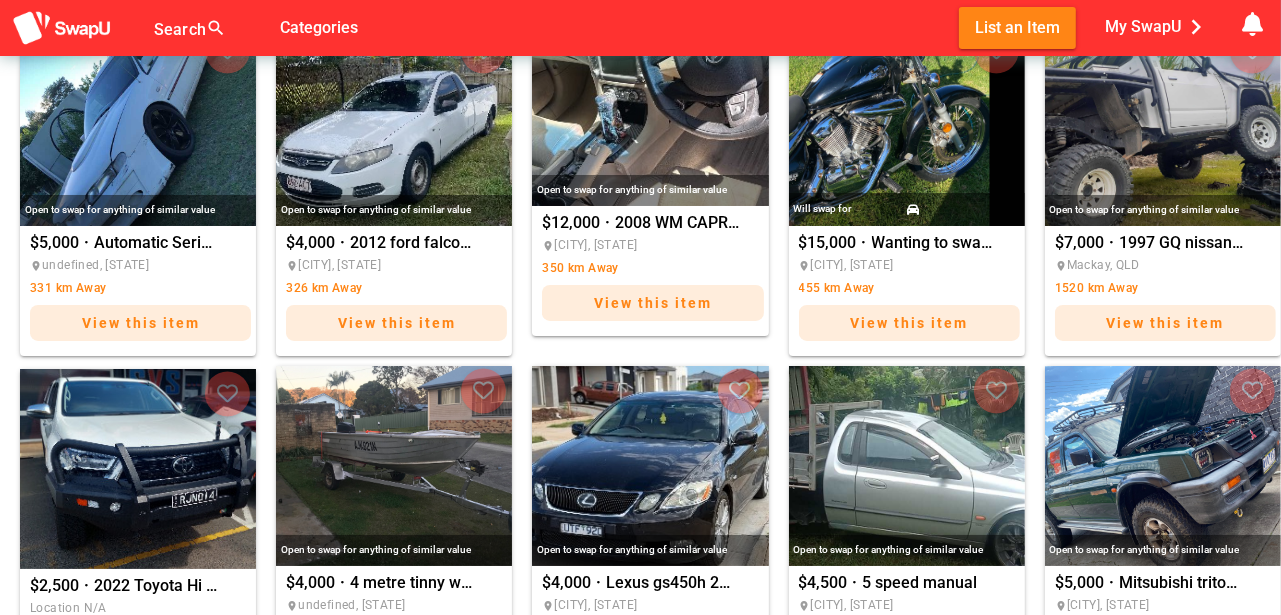scroll, scrollTop: 683, scrollLeft: 0, axis: vertical 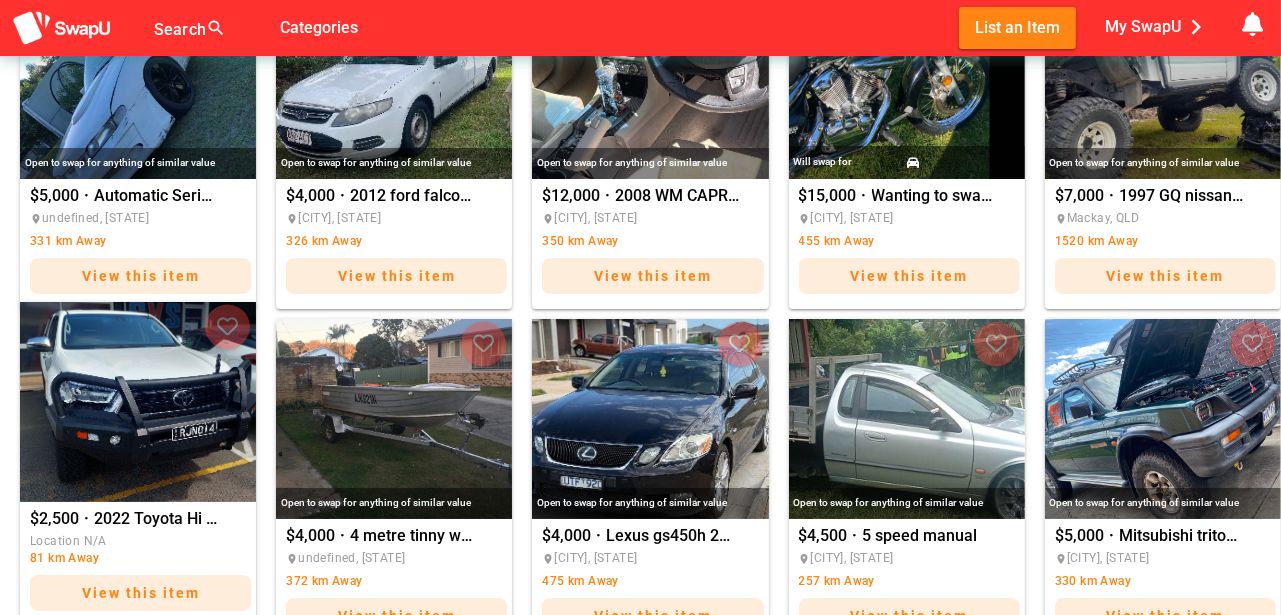 click at bounding box center [138, 402] 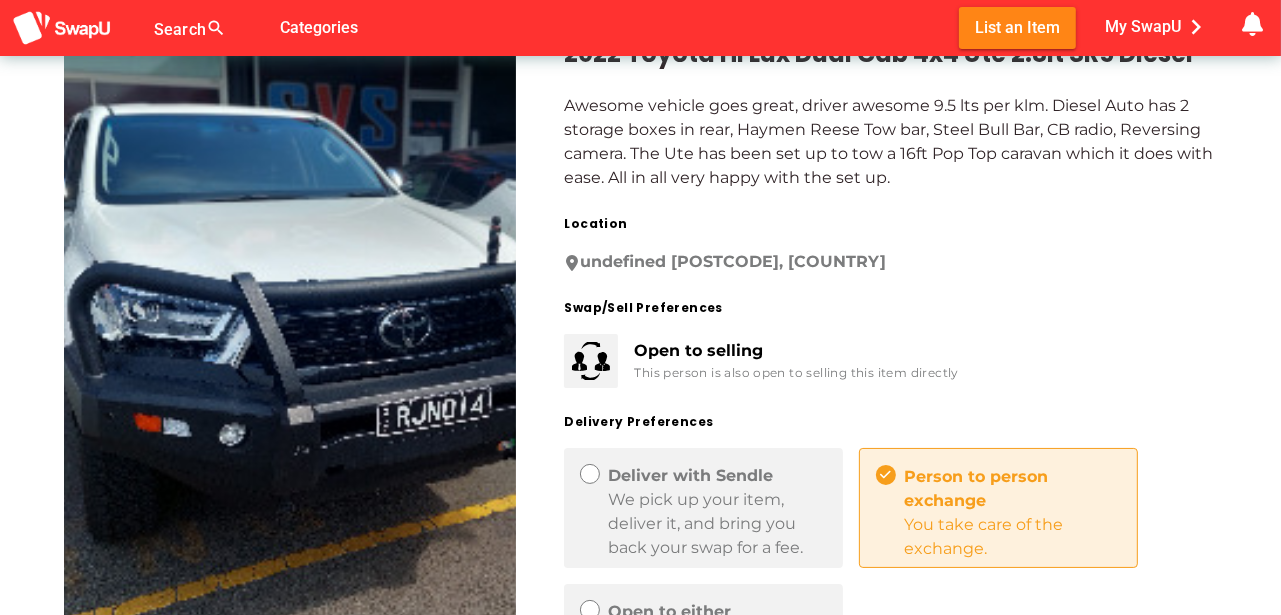 scroll, scrollTop: 33, scrollLeft: 0, axis: vertical 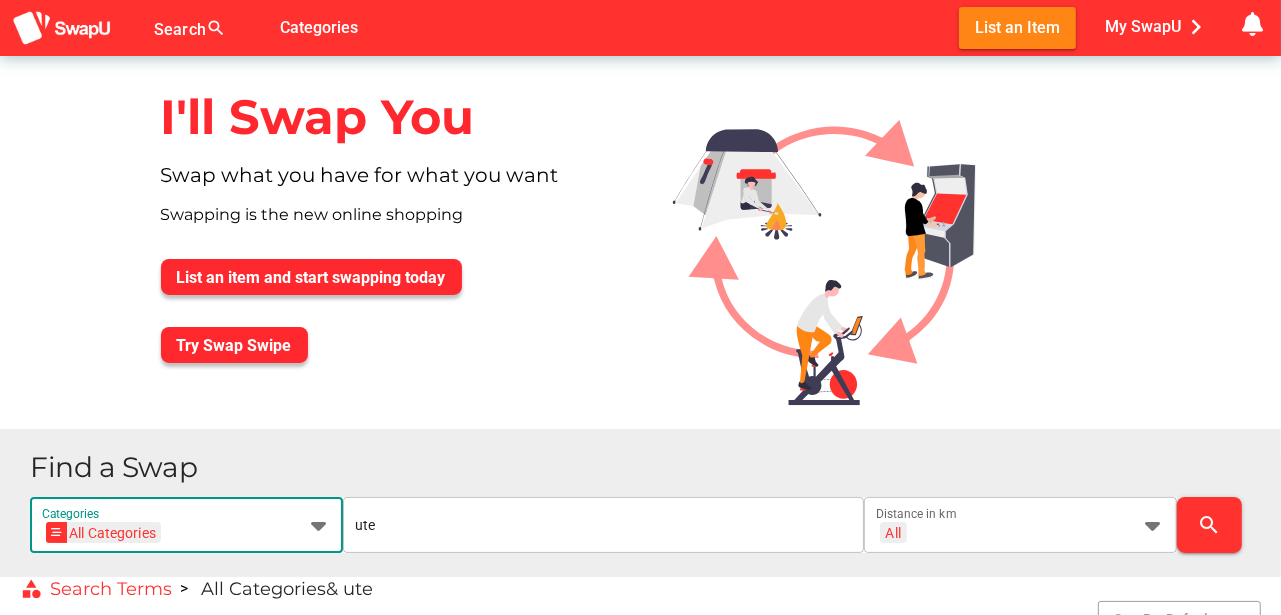 click at bounding box center (319, 525) 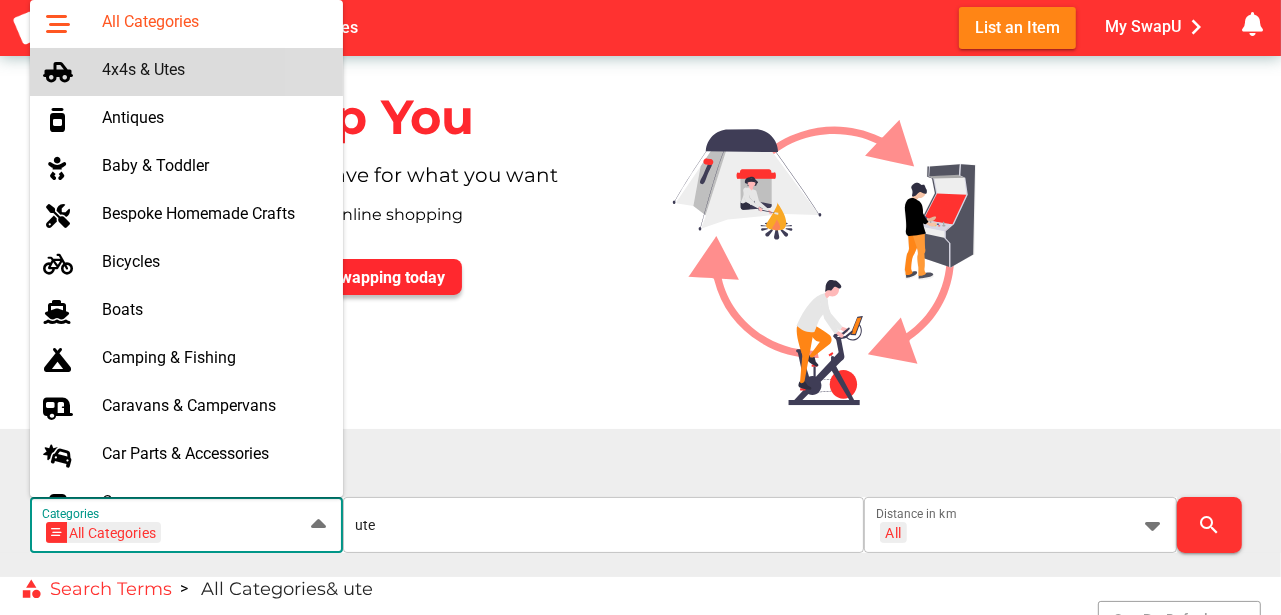 click on "4x4s & Utes" at bounding box center [214, 69] 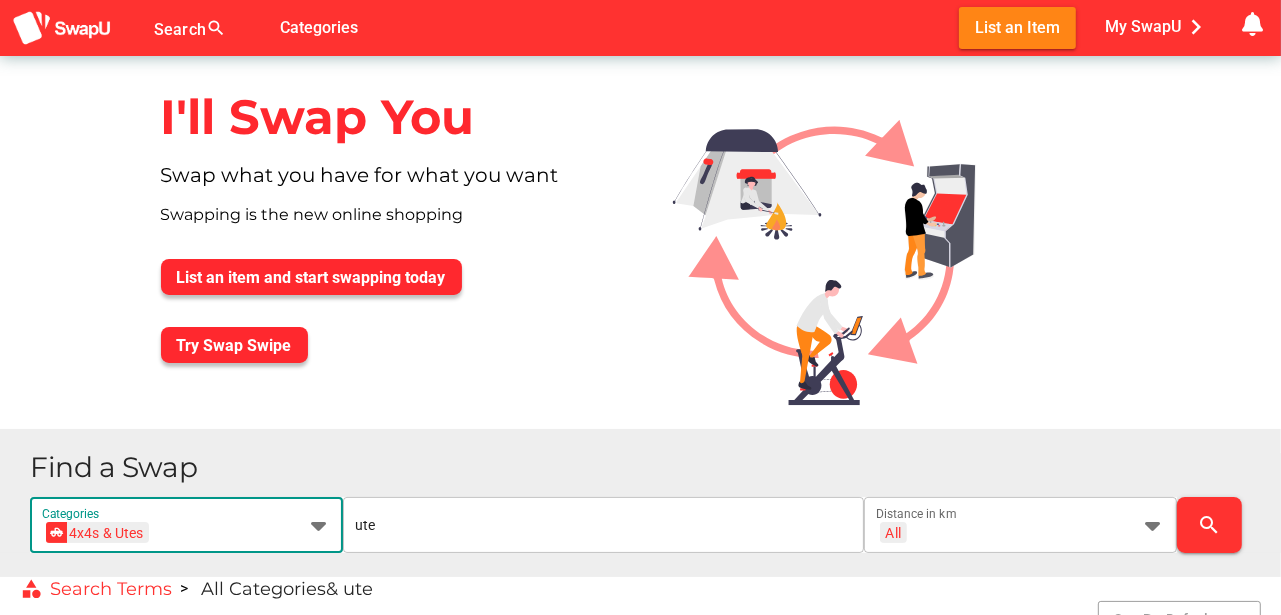scroll, scrollTop: 0, scrollLeft: 73, axis: horizontal 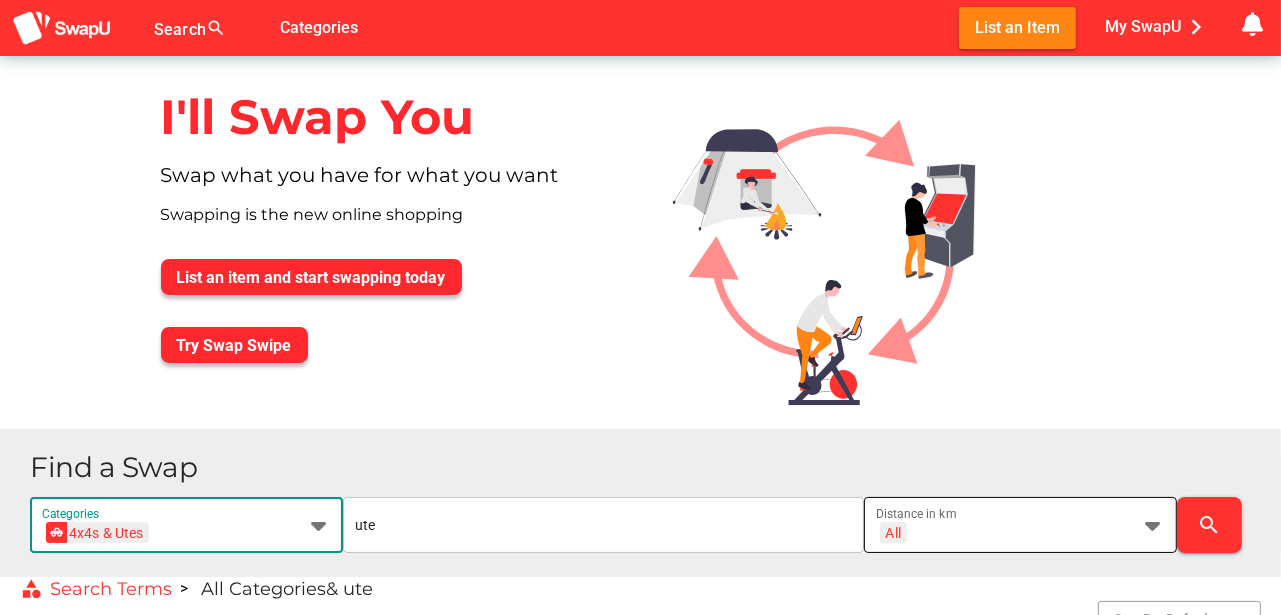 click at bounding box center (1153, 525) 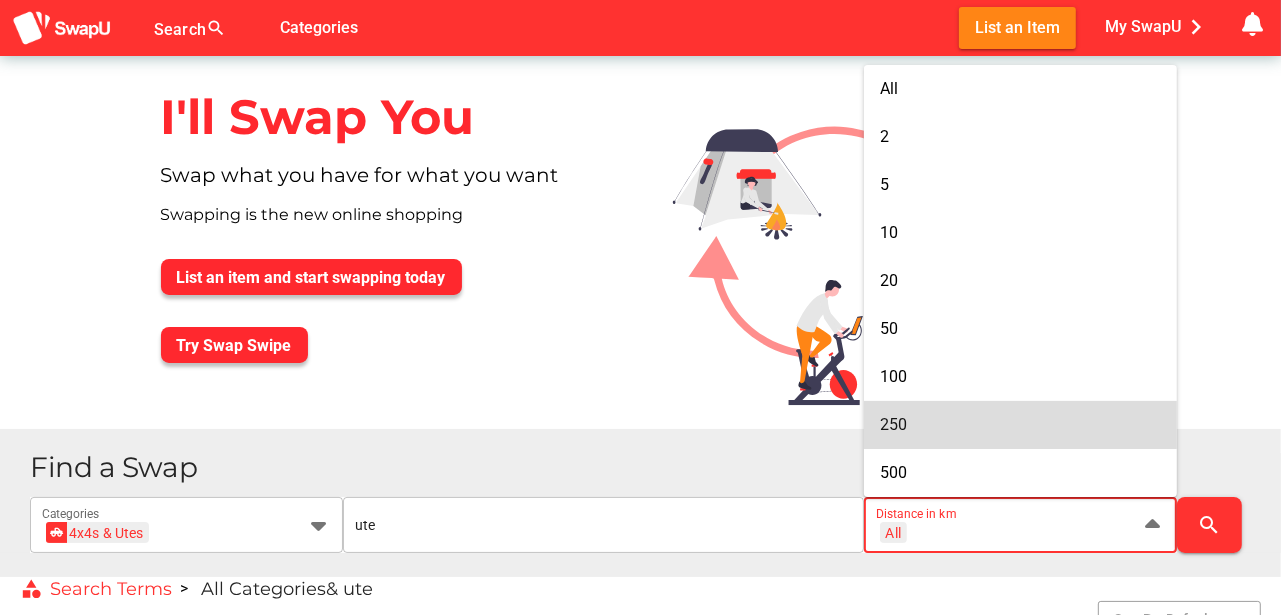 click on "250" at bounding box center [893, 424] 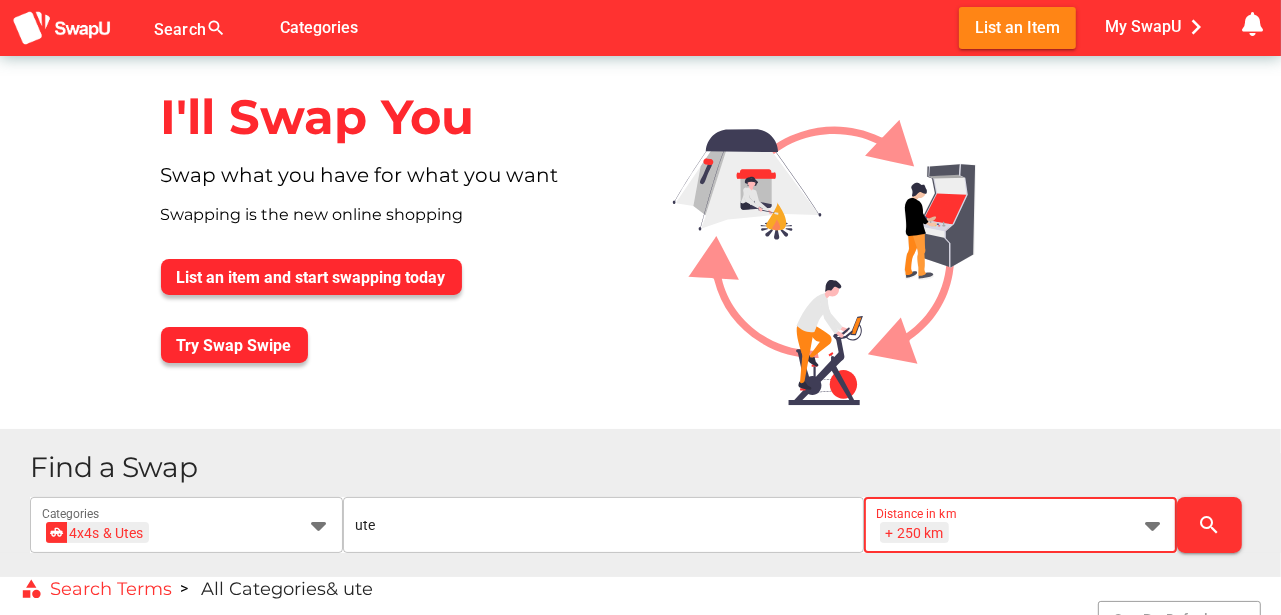 scroll, scrollTop: 0, scrollLeft: 26, axis: horizontal 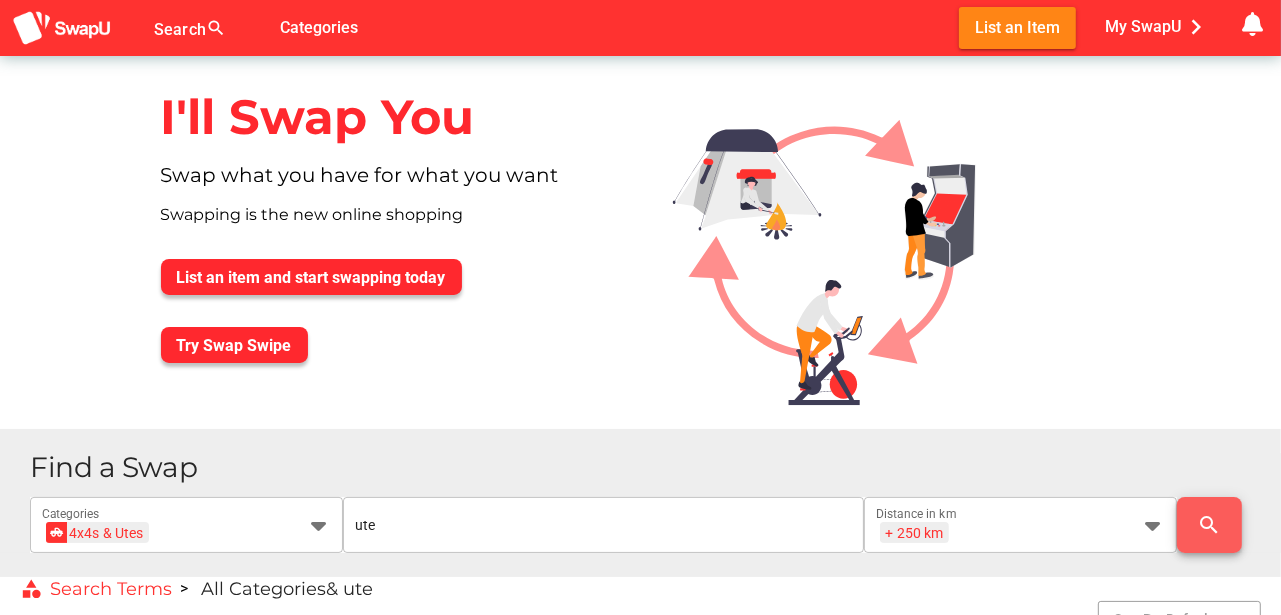 drag, startPoint x: 1204, startPoint y: 519, endPoint x: 1006, endPoint y: 439, distance: 213.55093 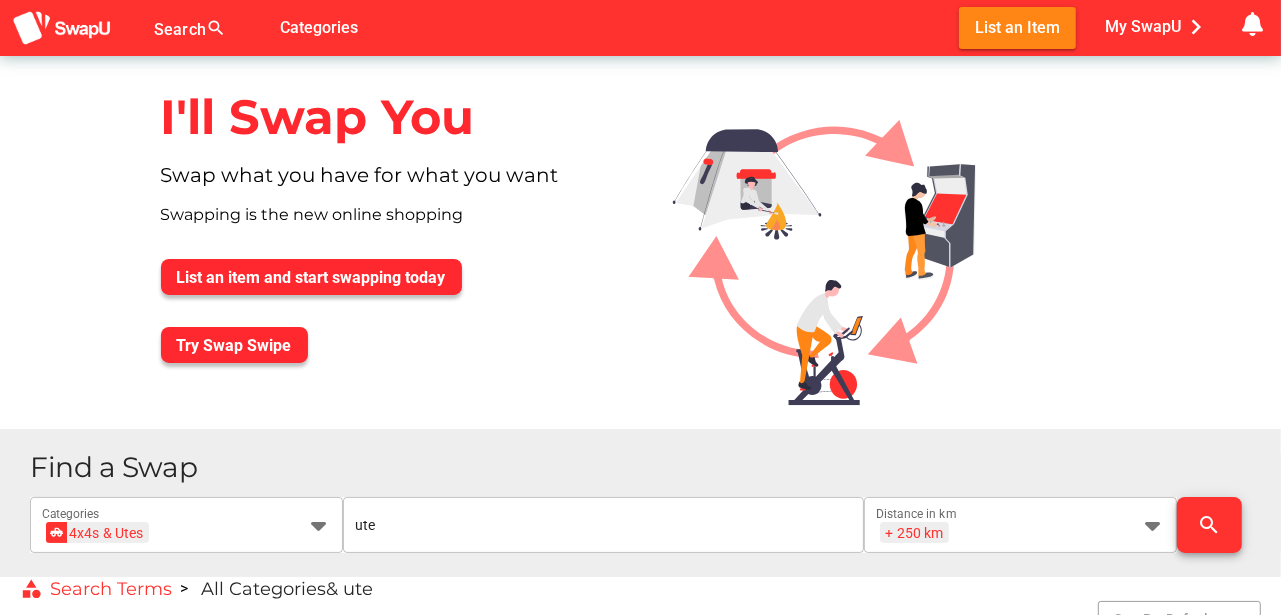 click on "search" at bounding box center [1209, 525] 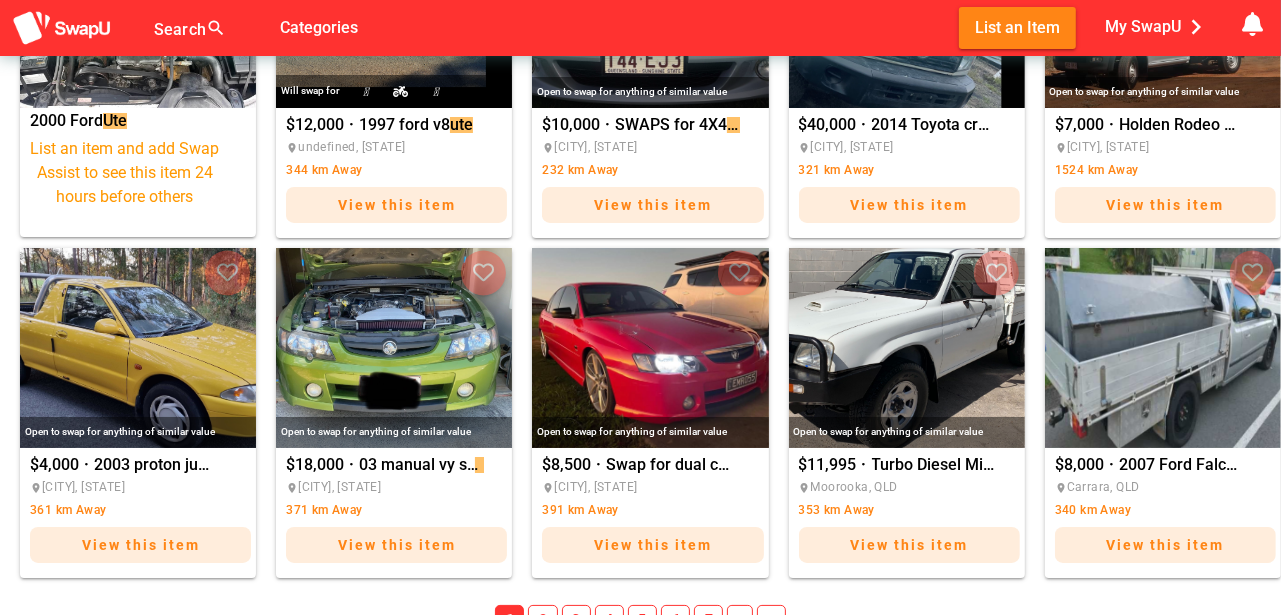 scroll, scrollTop: 1566, scrollLeft: 0, axis: vertical 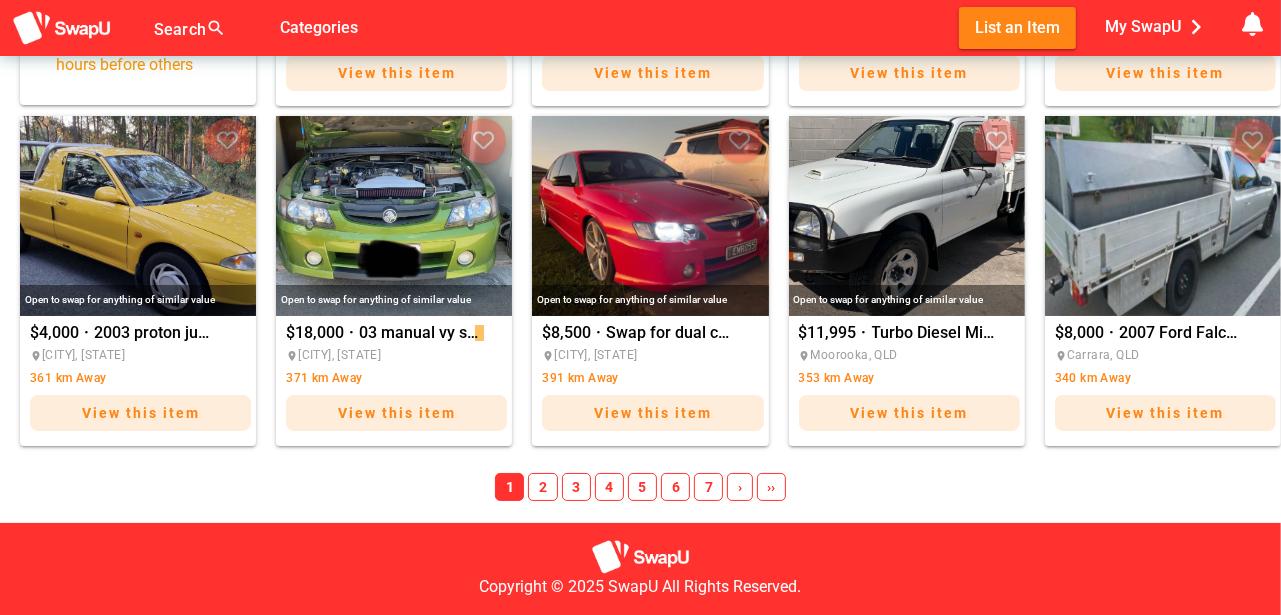 click on "3" at bounding box center [576, 487] 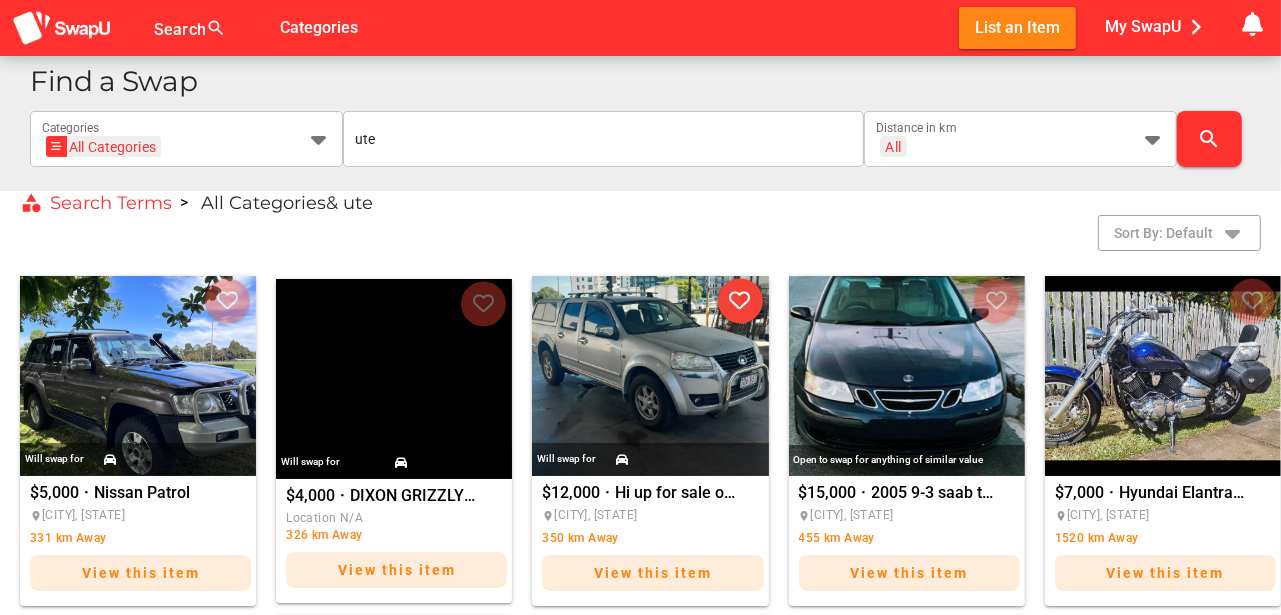 scroll, scrollTop: 532, scrollLeft: 0, axis: vertical 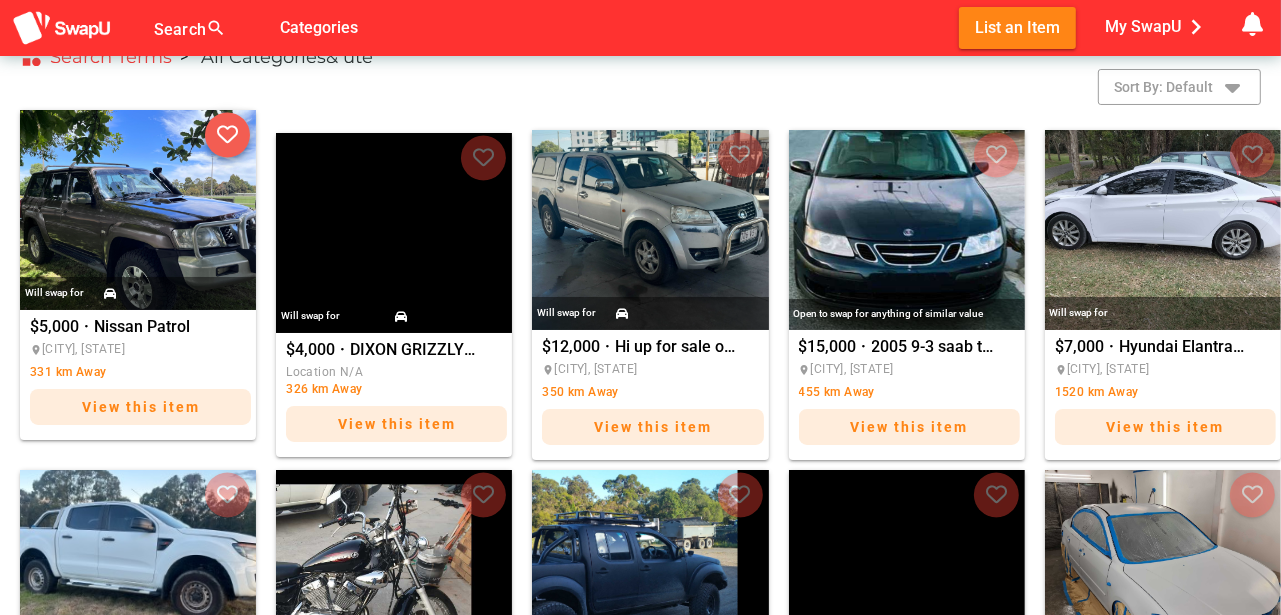 click at bounding box center (227, 134) 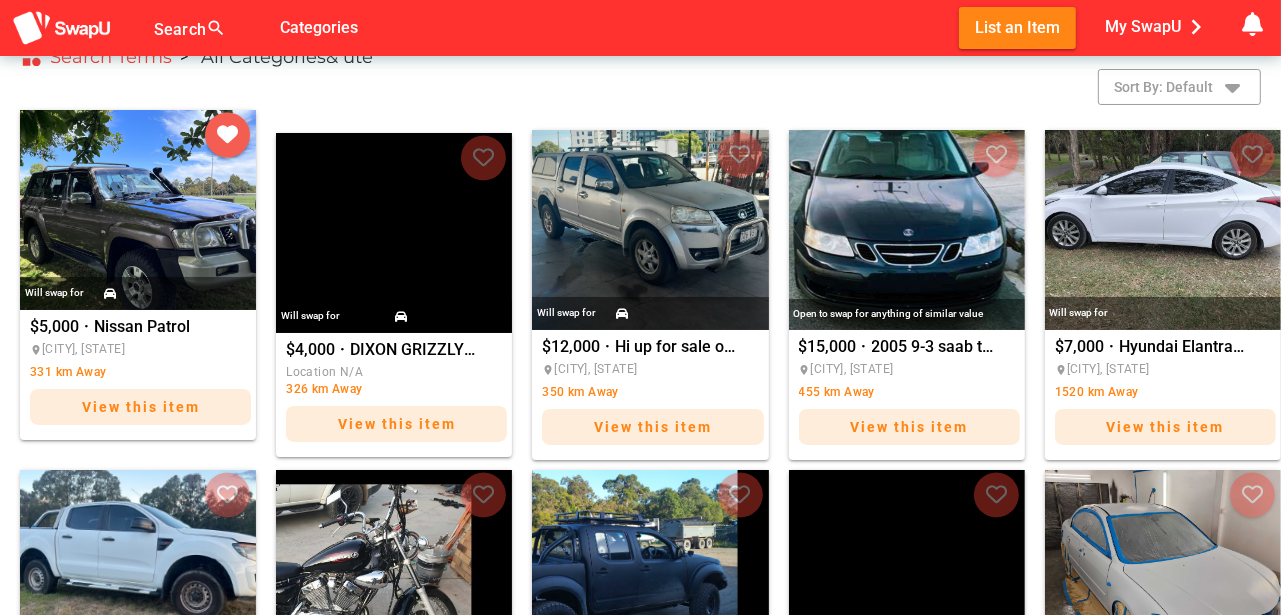 click on "View this item" at bounding box center [141, 407] 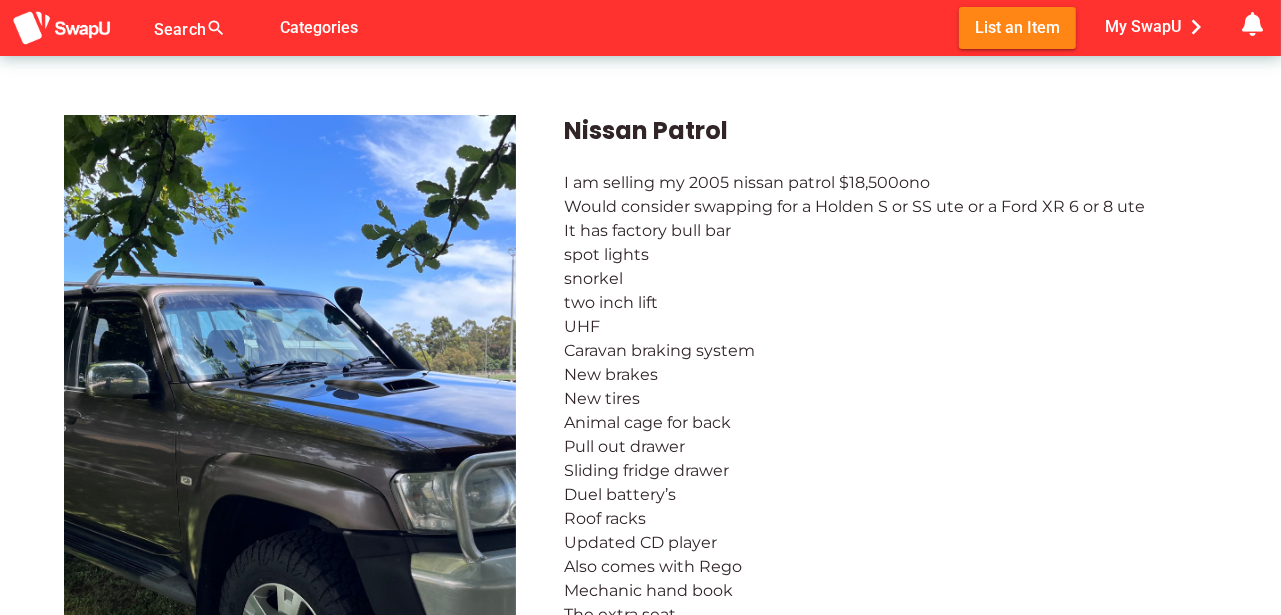 scroll, scrollTop: 0, scrollLeft: 0, axis: both 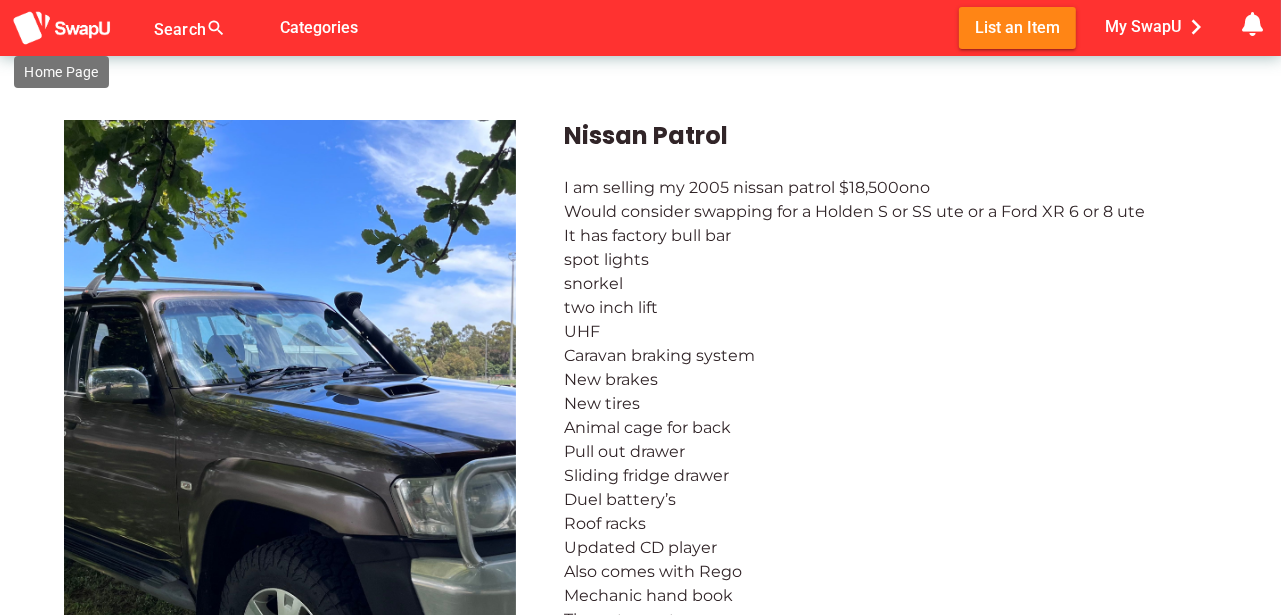click at bounding box center (62, 28) 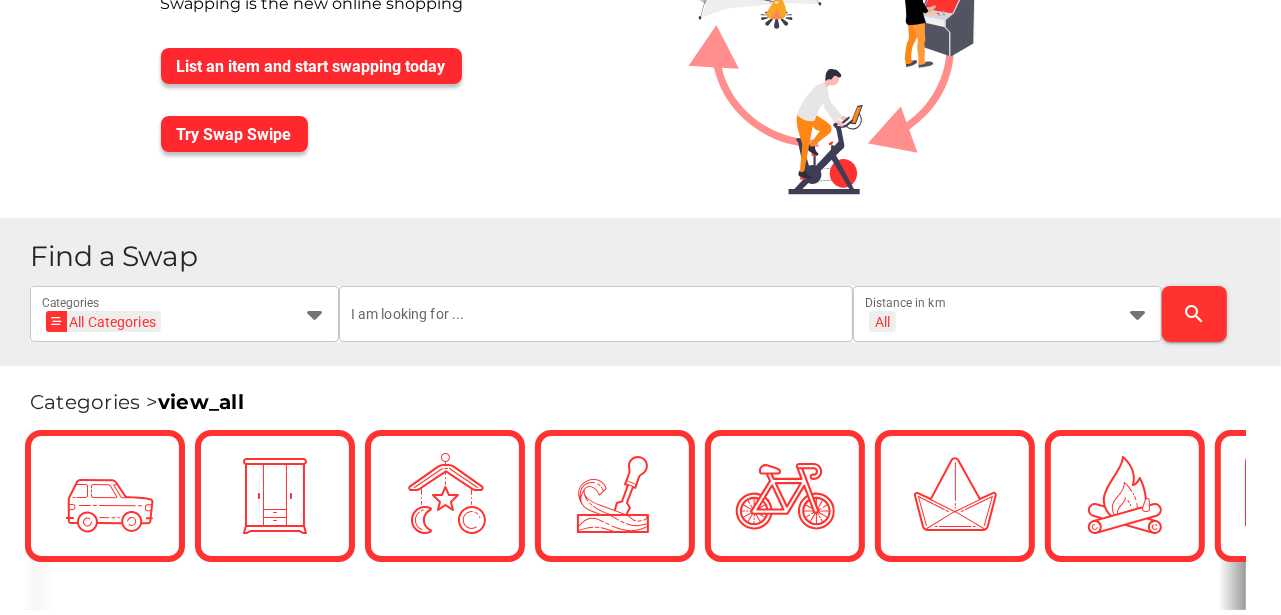 scroll, scrollTop: 300, scrollLeft: 0, axis: vertical 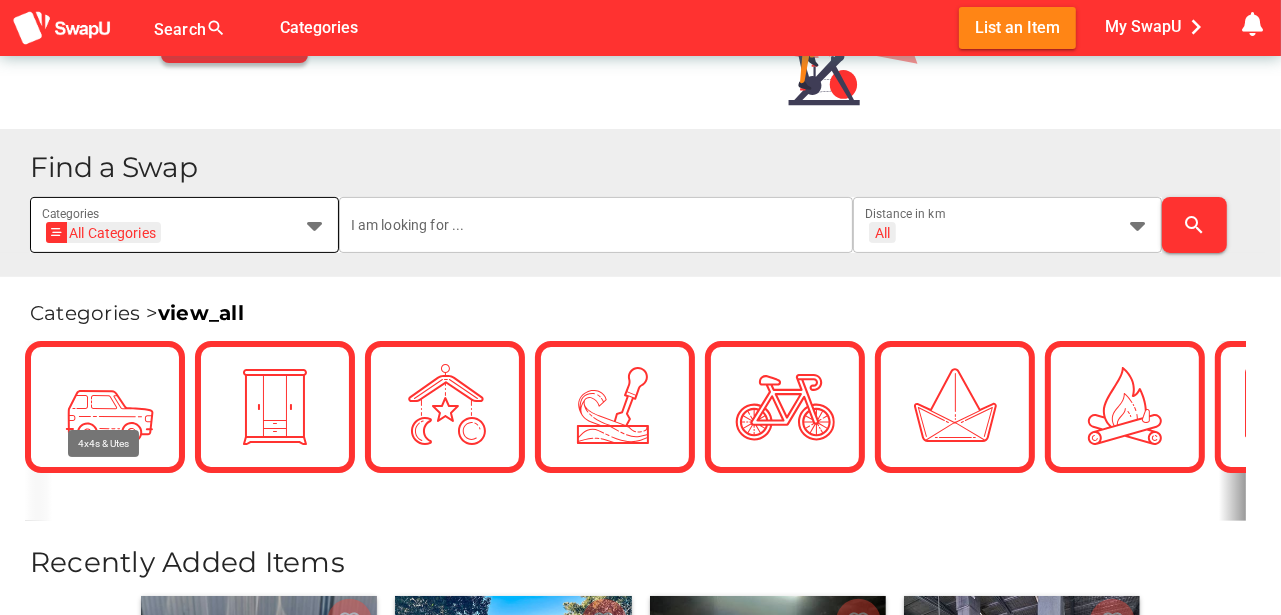 click at bounding box center [315, 225] 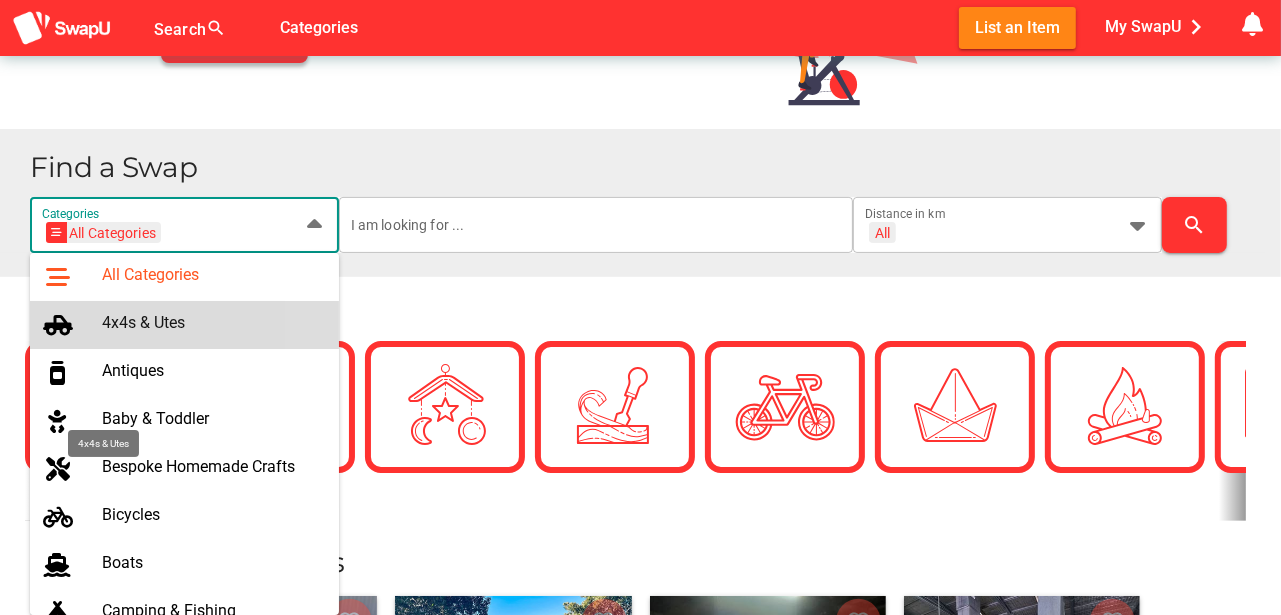 click on "4x4s & Utes" at bounding box center (212, 322) 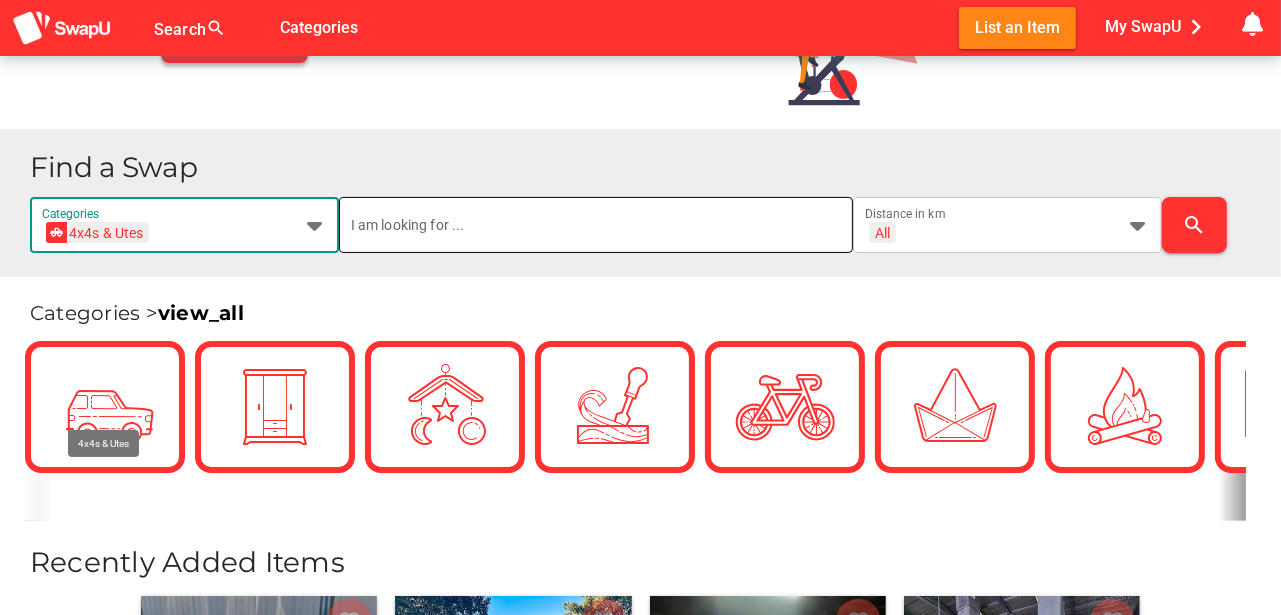 click at bounding box center [596, 225] 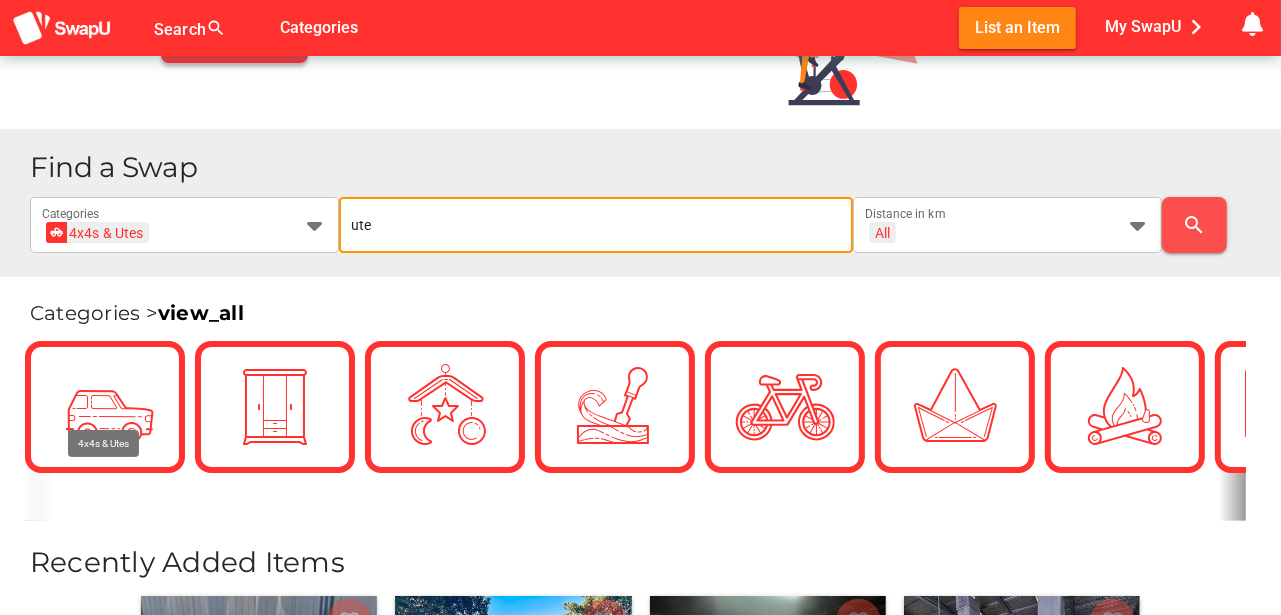 type on "ute" 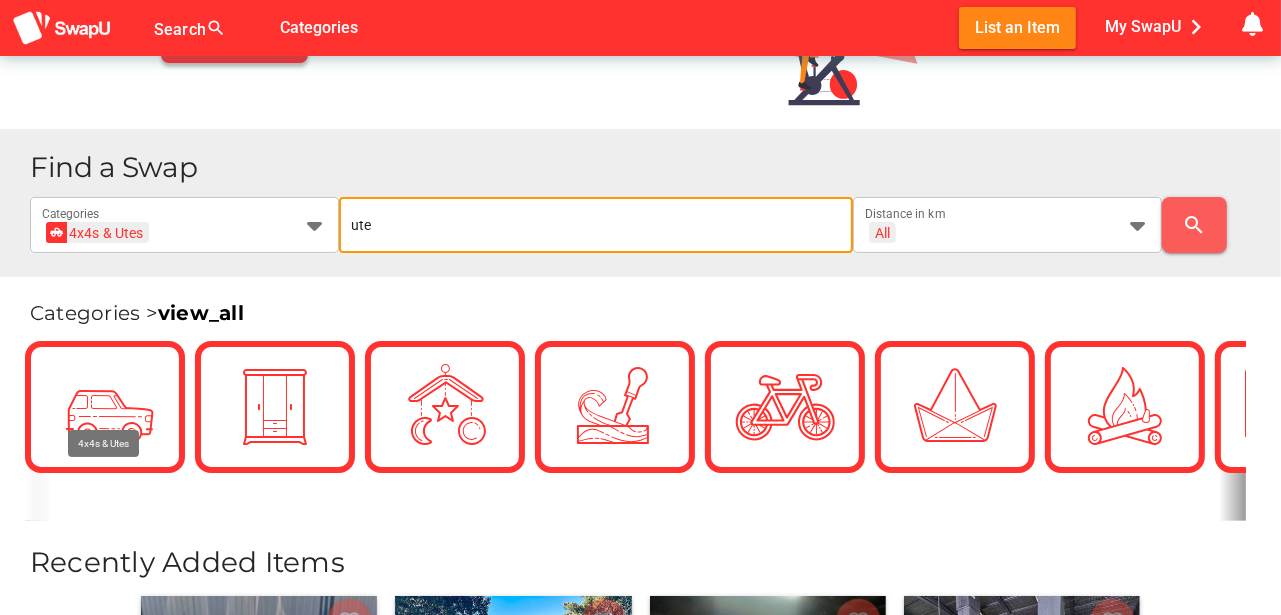 click on "search" at bounding box center [1195, 225] 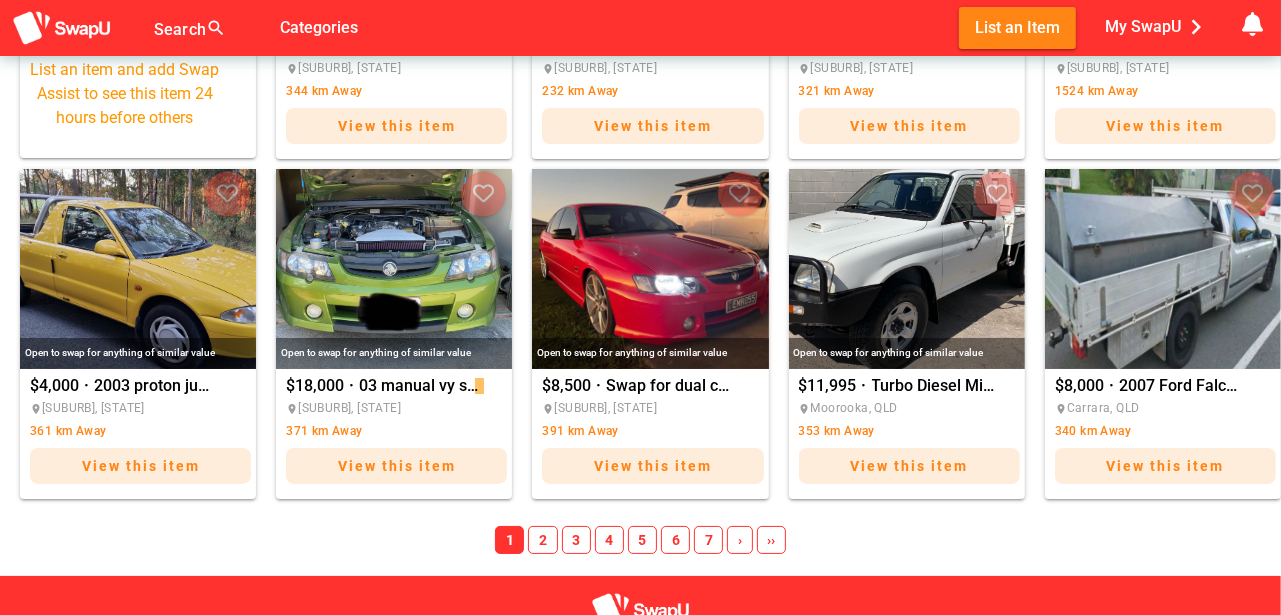 scroll, scrollTop: 1533, scrollLeft: 0, axis: vertical 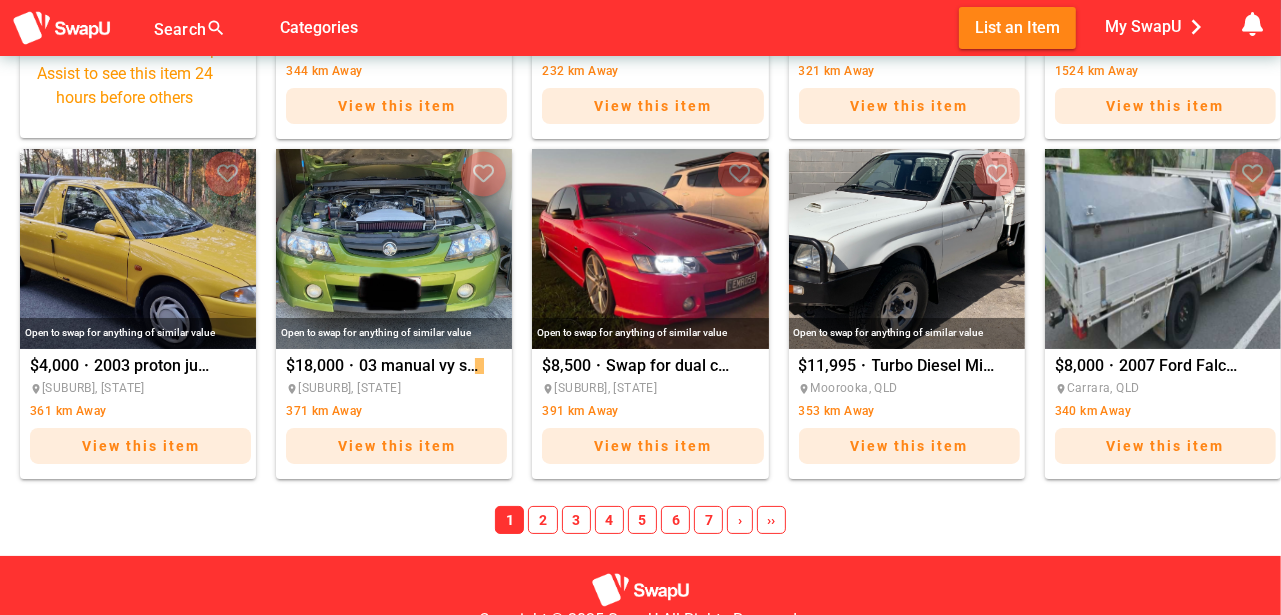 click on "3" at bounding box center (576, 520) 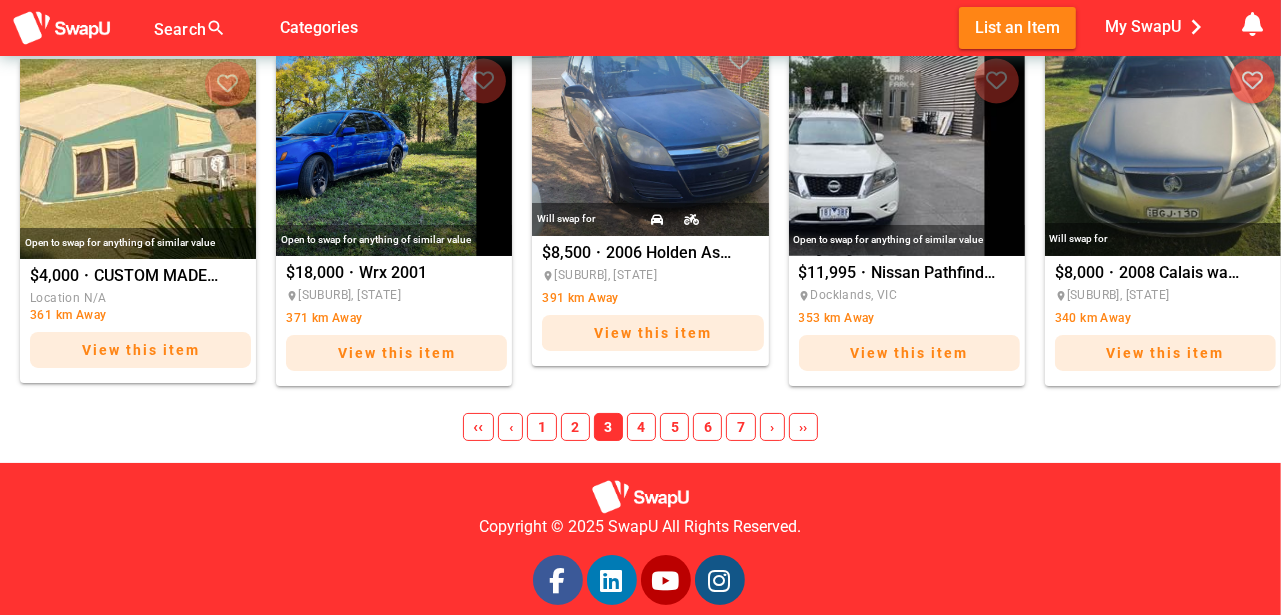 scroll, scrollTop: 1651, scrollLeft: 0, axis: vertical 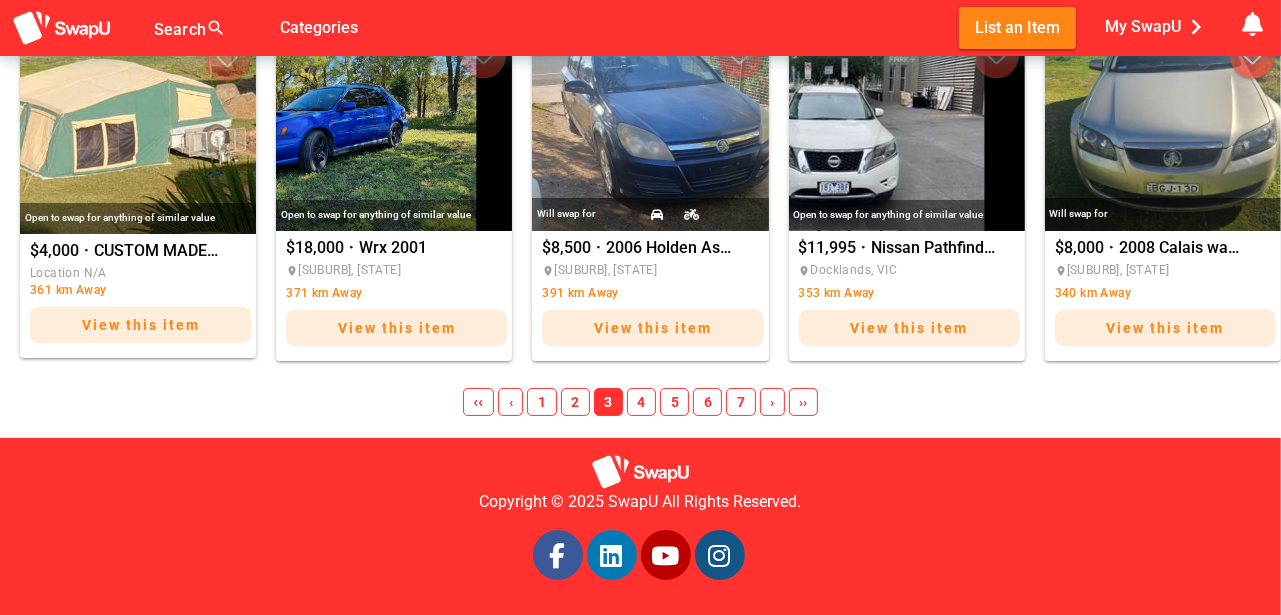 click on "4" at bounding box center [641, 402] 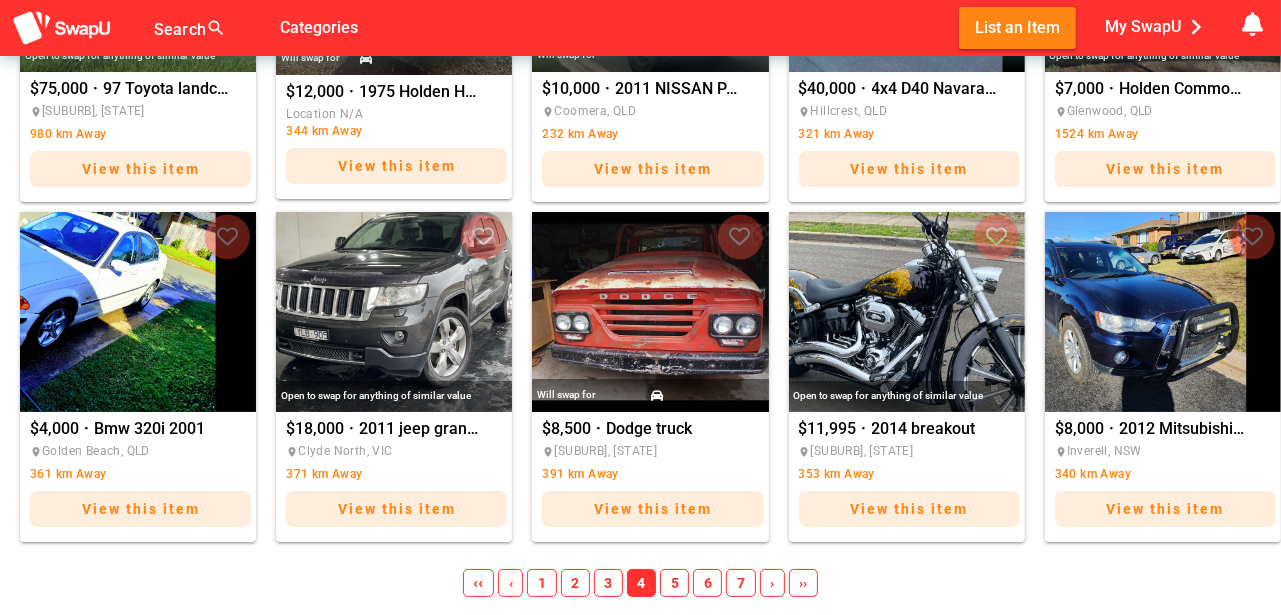 scroll, scrollTop: 1517, scrollLeft: 0, axis: vertical 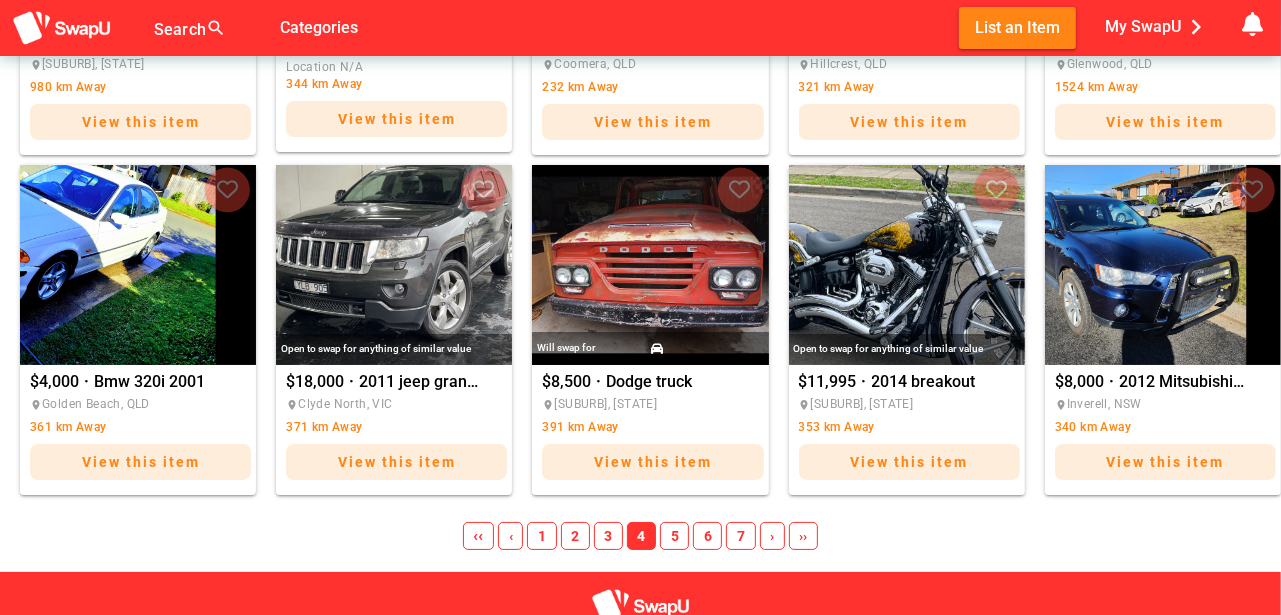 click on "5" at bounding box center (674, 536) 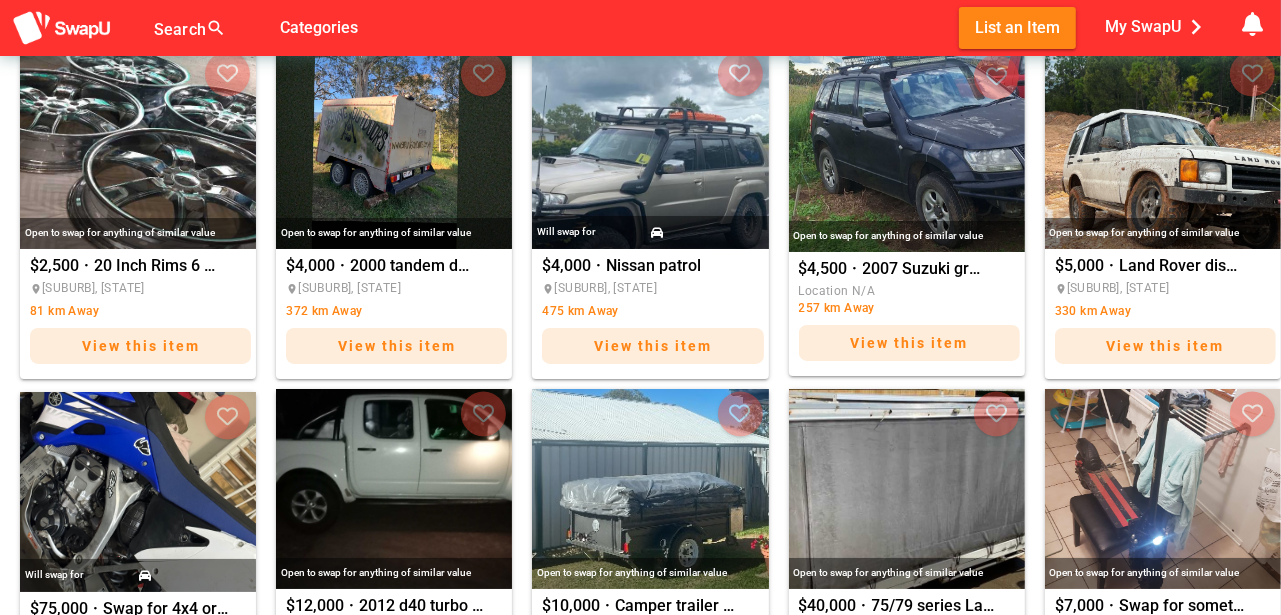 scroll, scrollTop: 920, scrollLeft: 0, axis: vertical 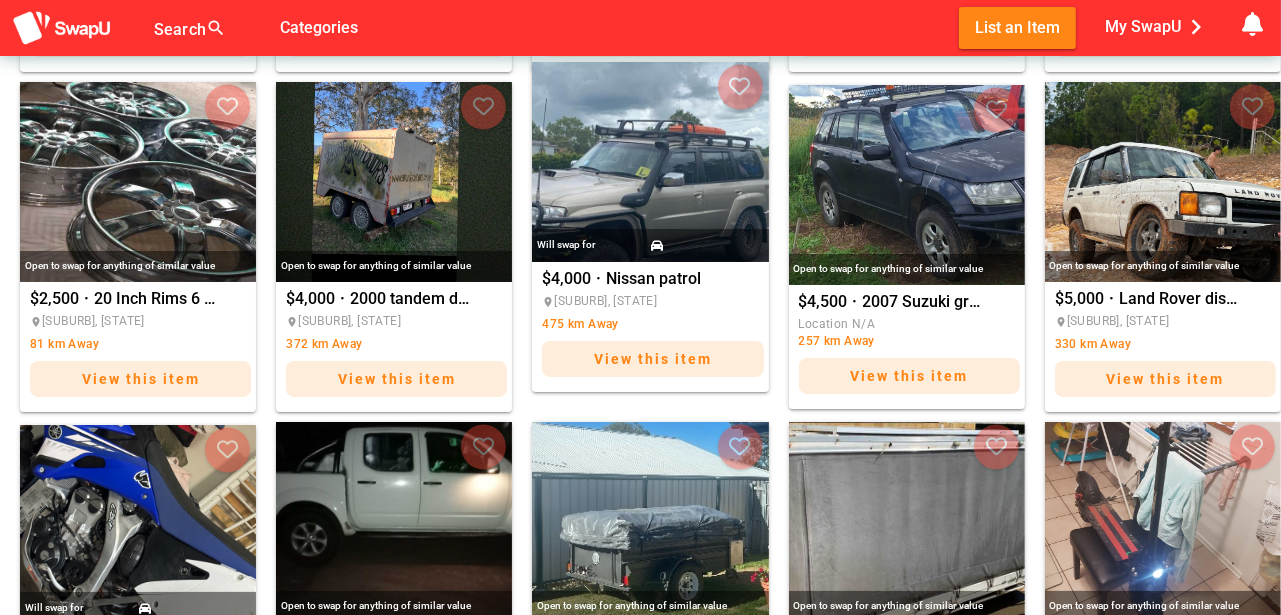 click at bounding box center [650, 162] 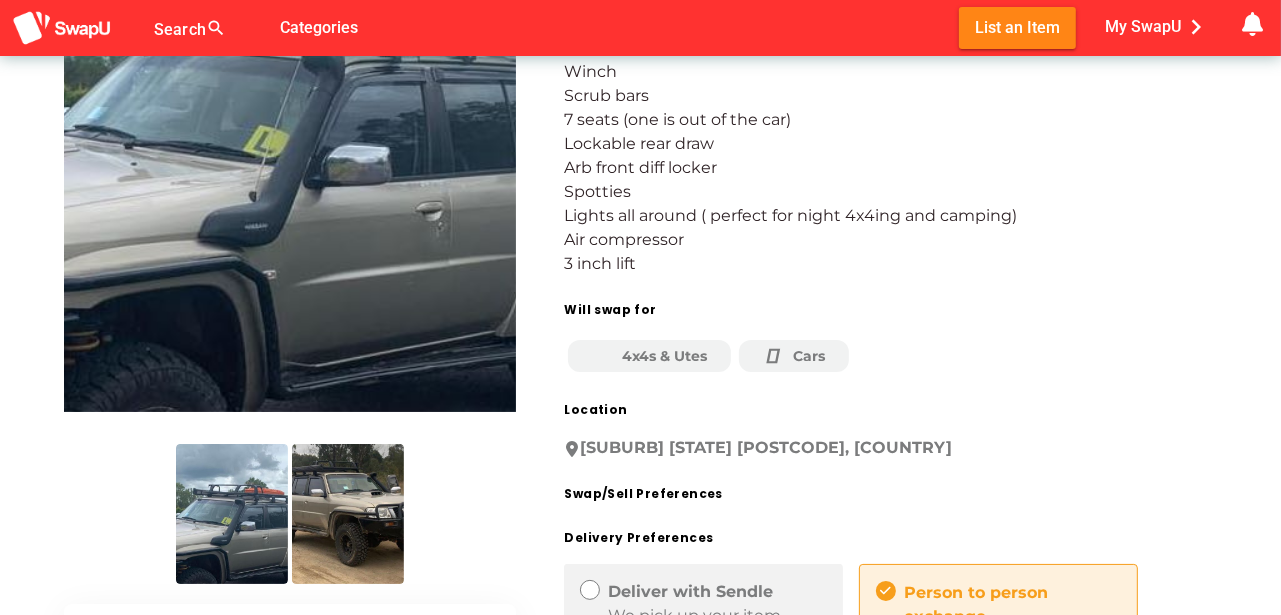 scroll, scrollTop: 333, scrollLeft: 0, axis: vertical 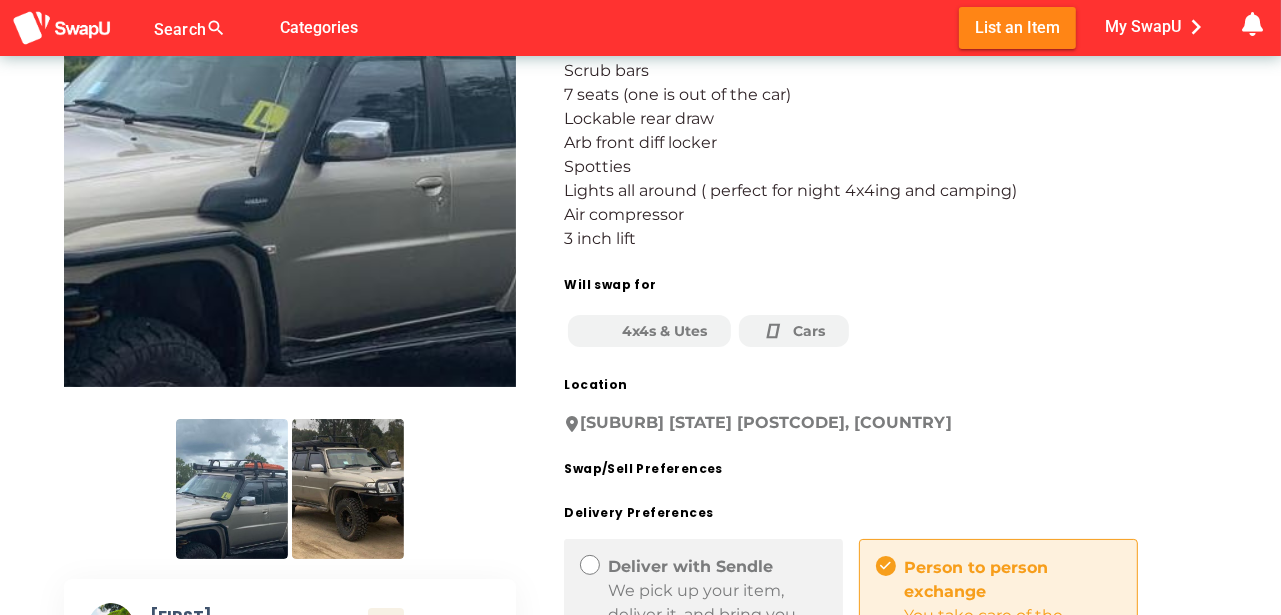 click at bounding box center [348, 489] 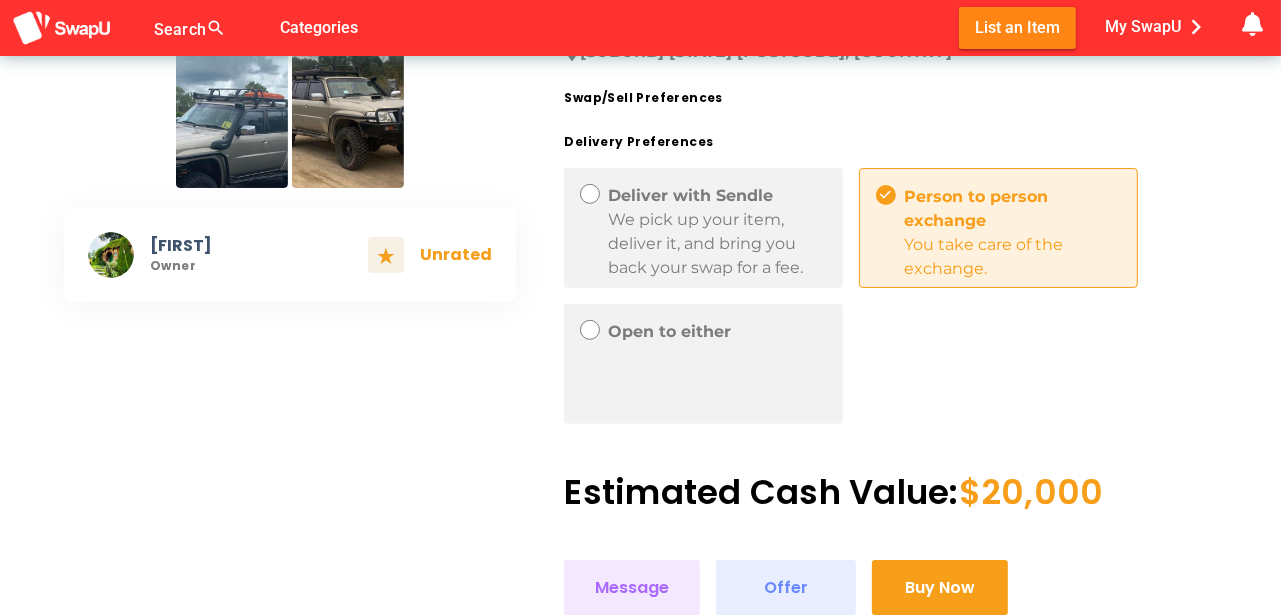 scroll, scrollTop: 733, scrollLeft: 0, axis: vertical 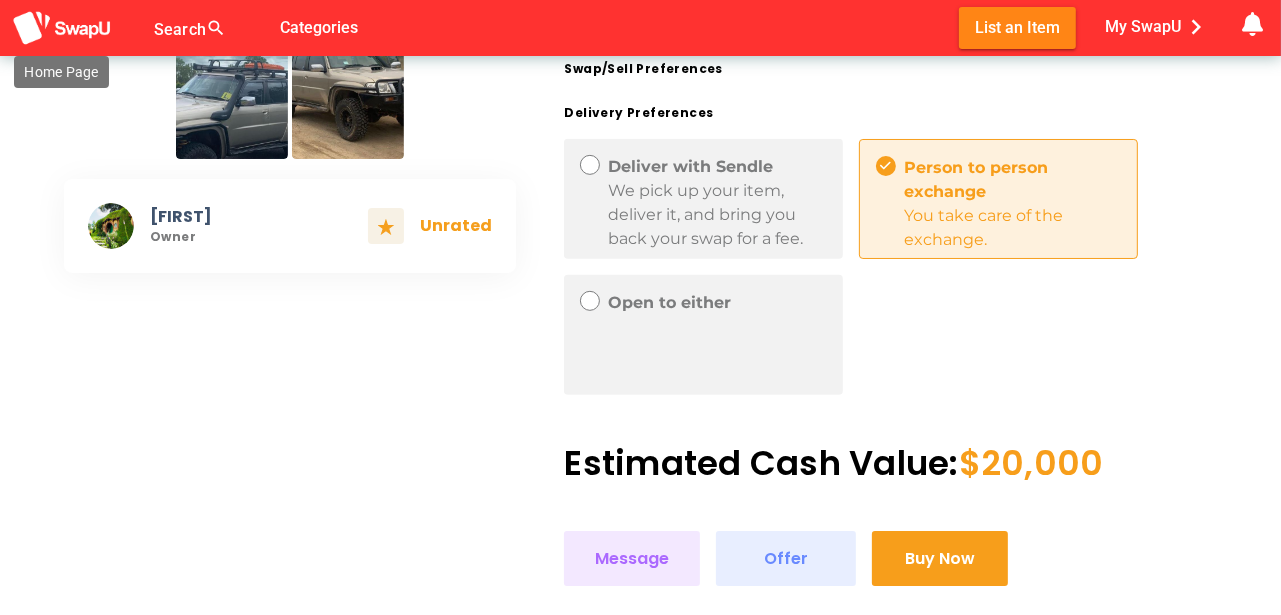 click at bounding box center [62, 28] 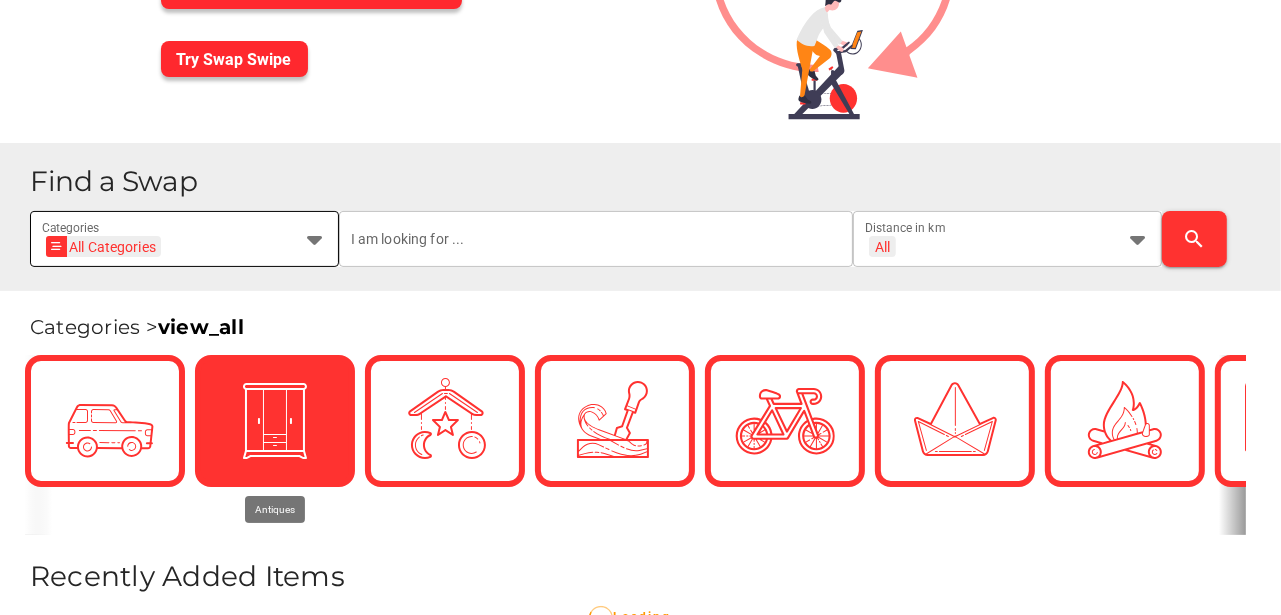 scroll, scrollTop: 233, scrollLeft: 0, axis: vertical 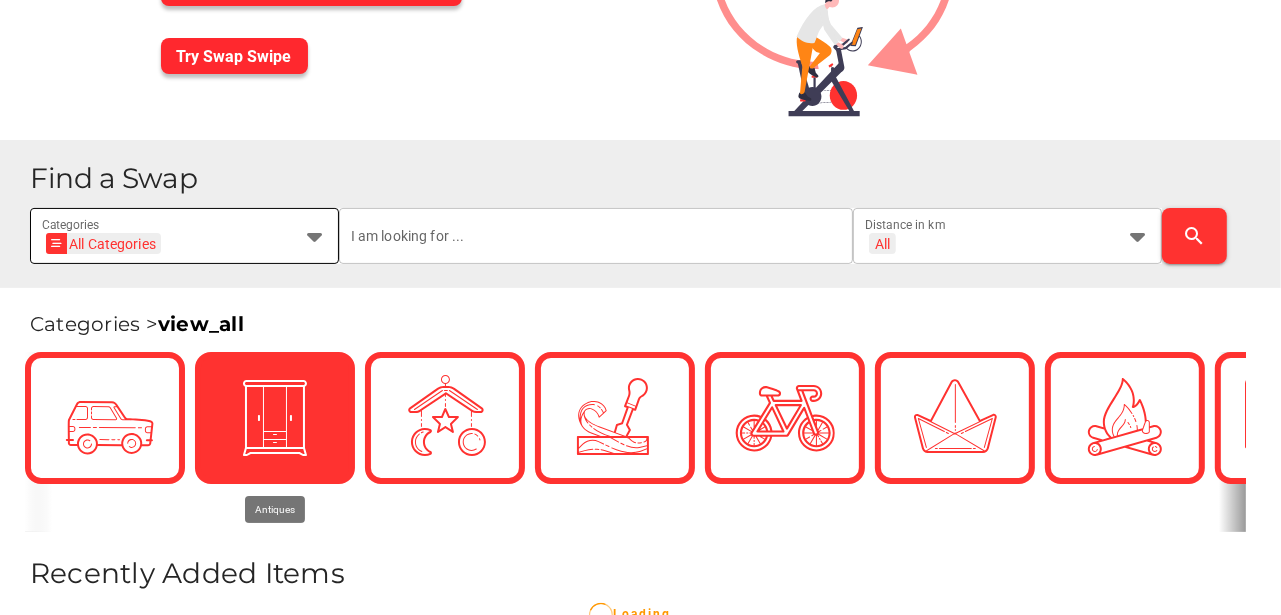 click at bounding box center (315, 236) 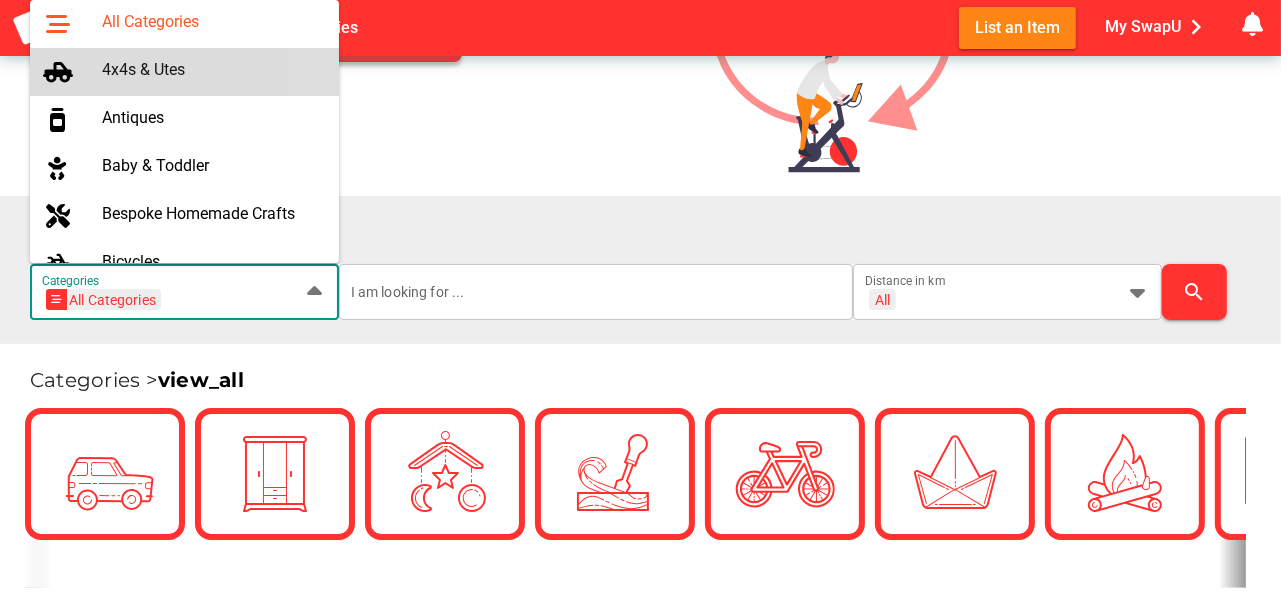 click on "4x4s & Utes" at bounding box center (212, 69) 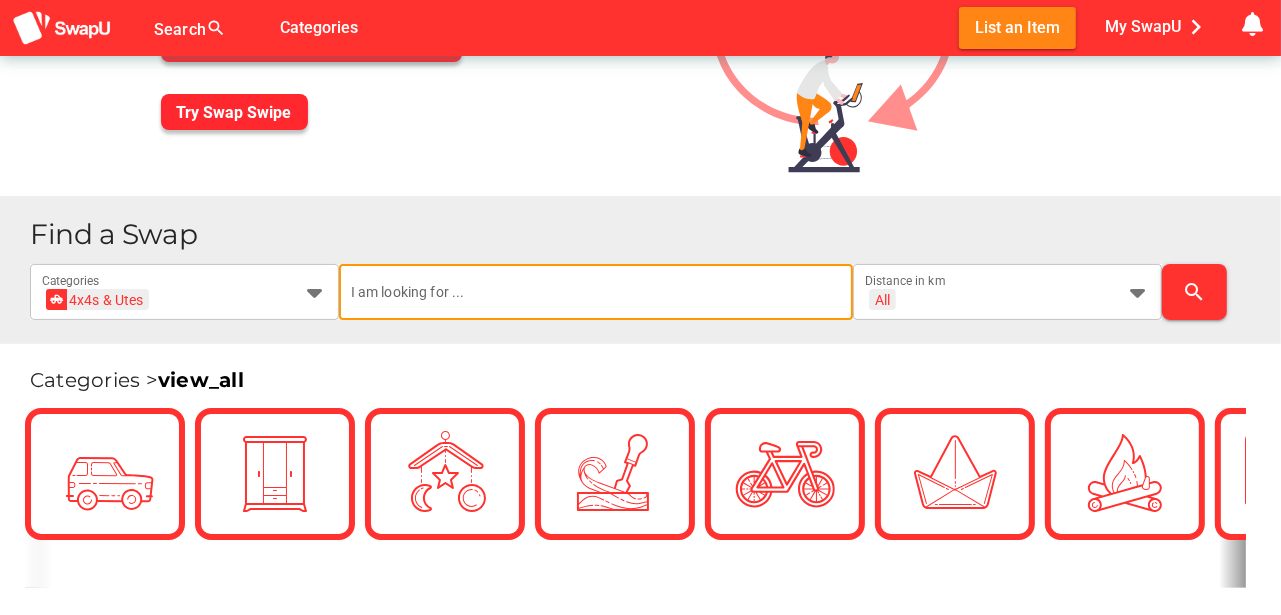 scroll, scrollTop: 0, scrollLeft: 0, axis: both 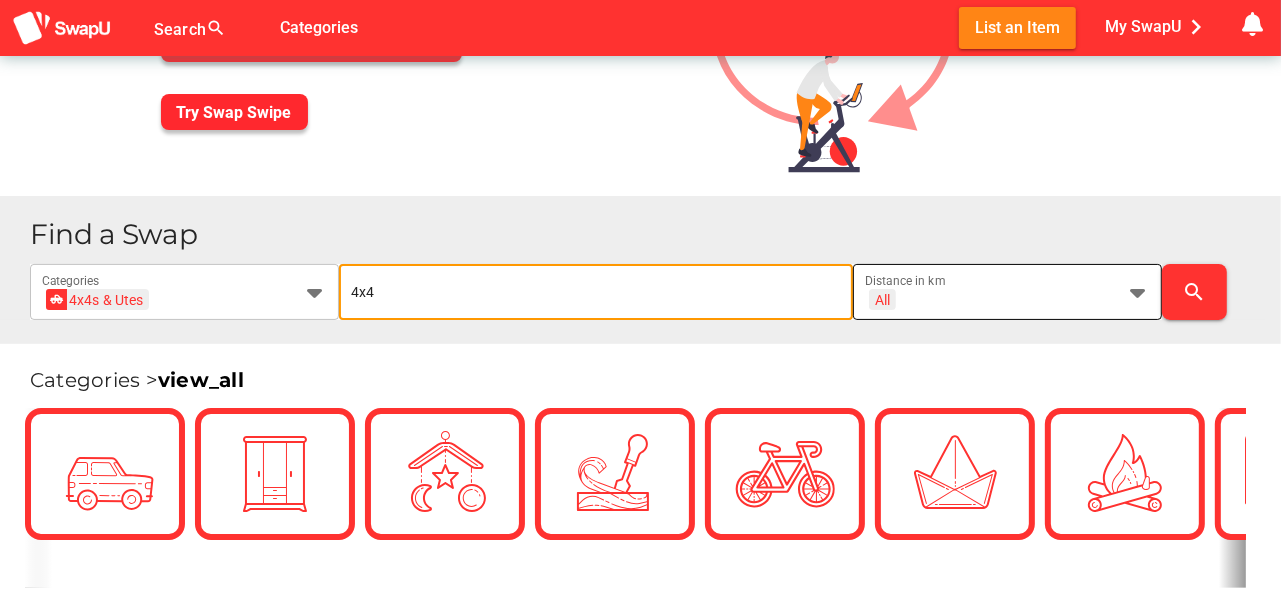 type on "4x4" 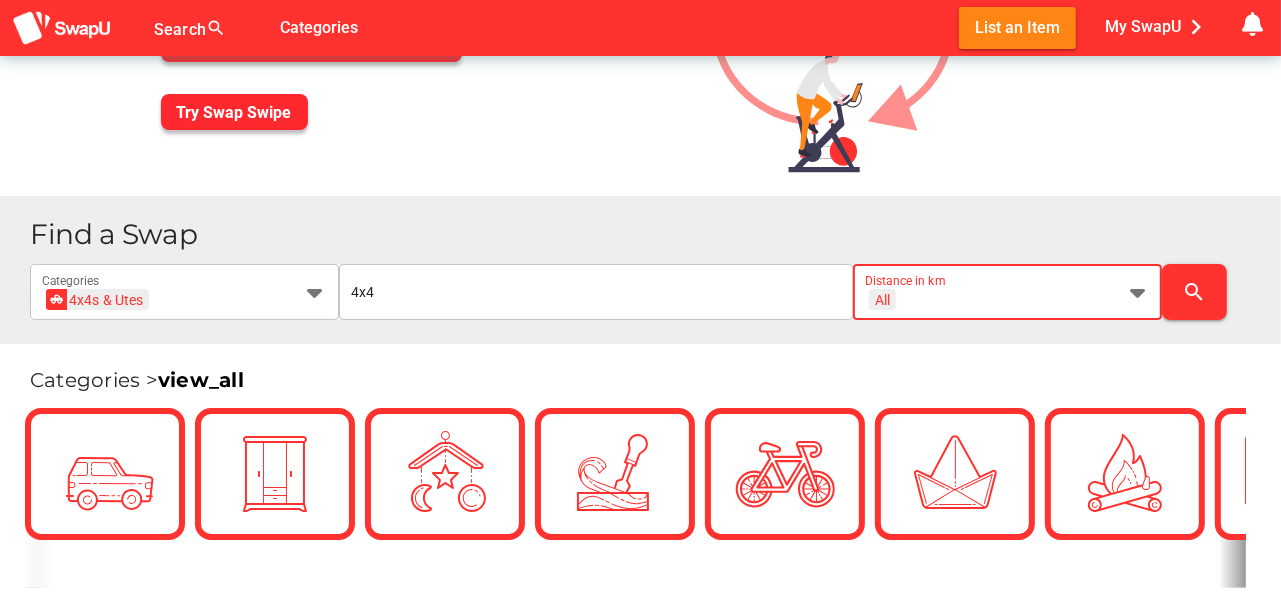 click at bounding box center [1138, 292] 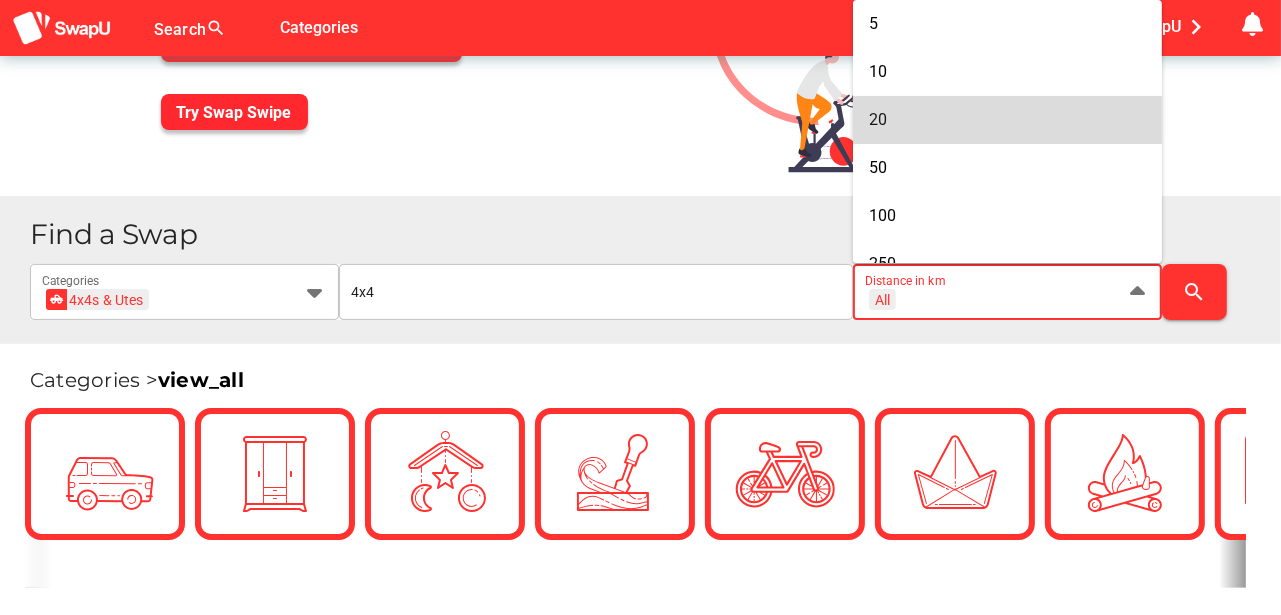scroll, scrollTop: 133, scrollLeft: 0, axis: vertical 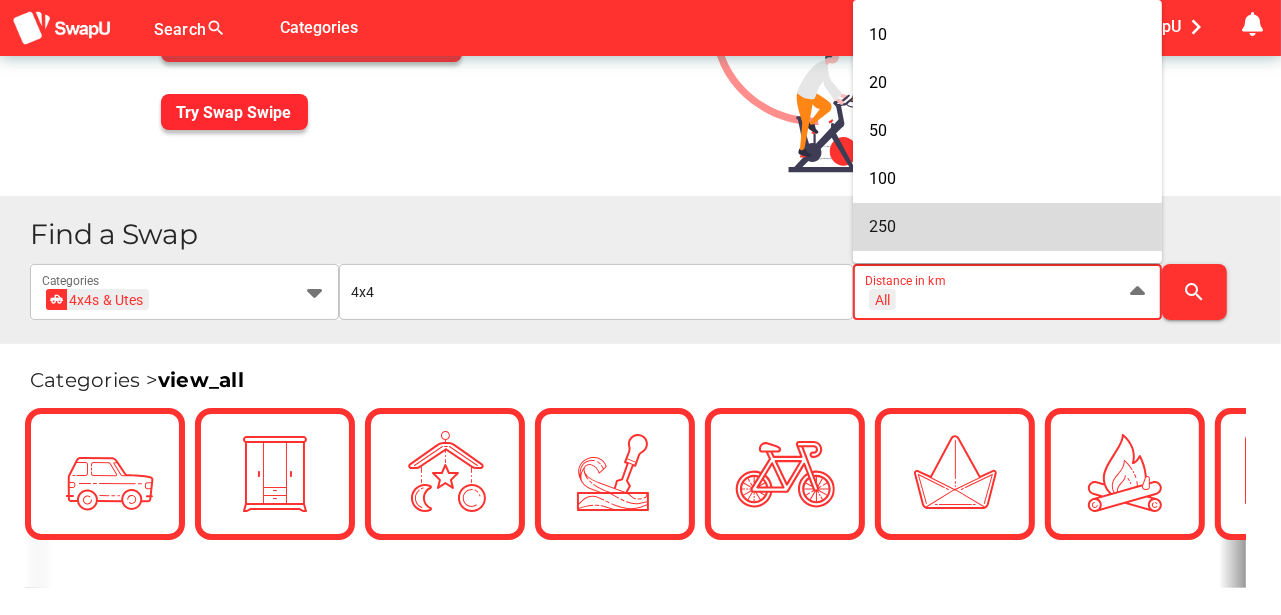 drag, startPoint x: 898, startPoint y: 225, endPoint x: 966, endPoint y: 225, distance: 68 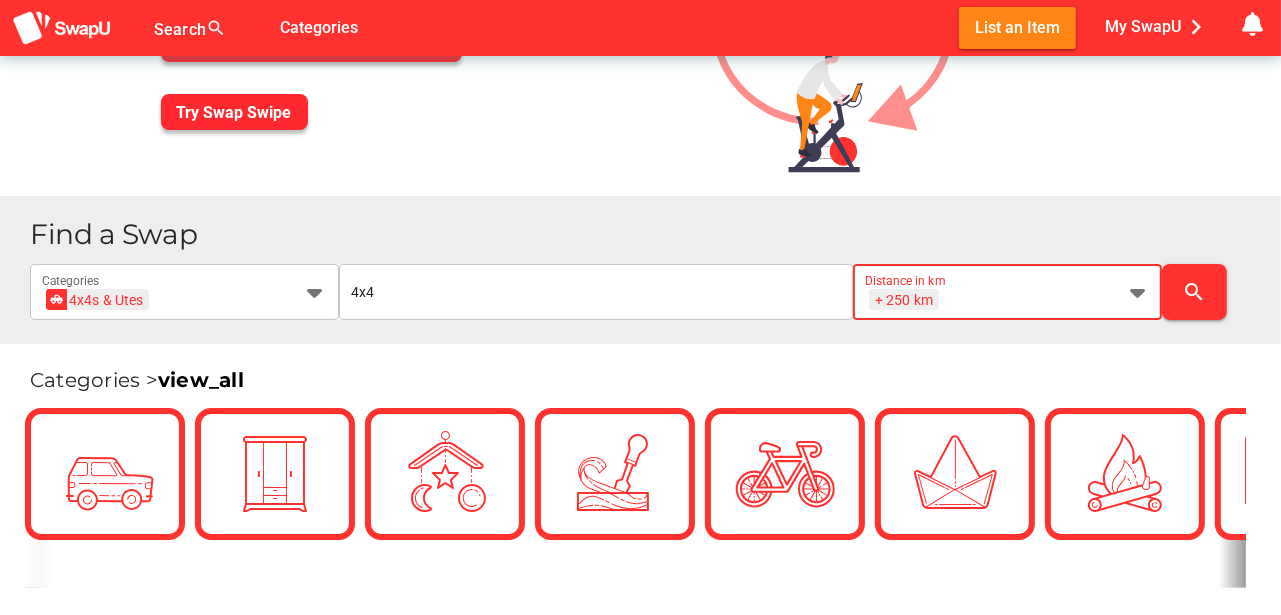 scroll, scrollTop: 0, scrollLeft: 26, axis: horizontal 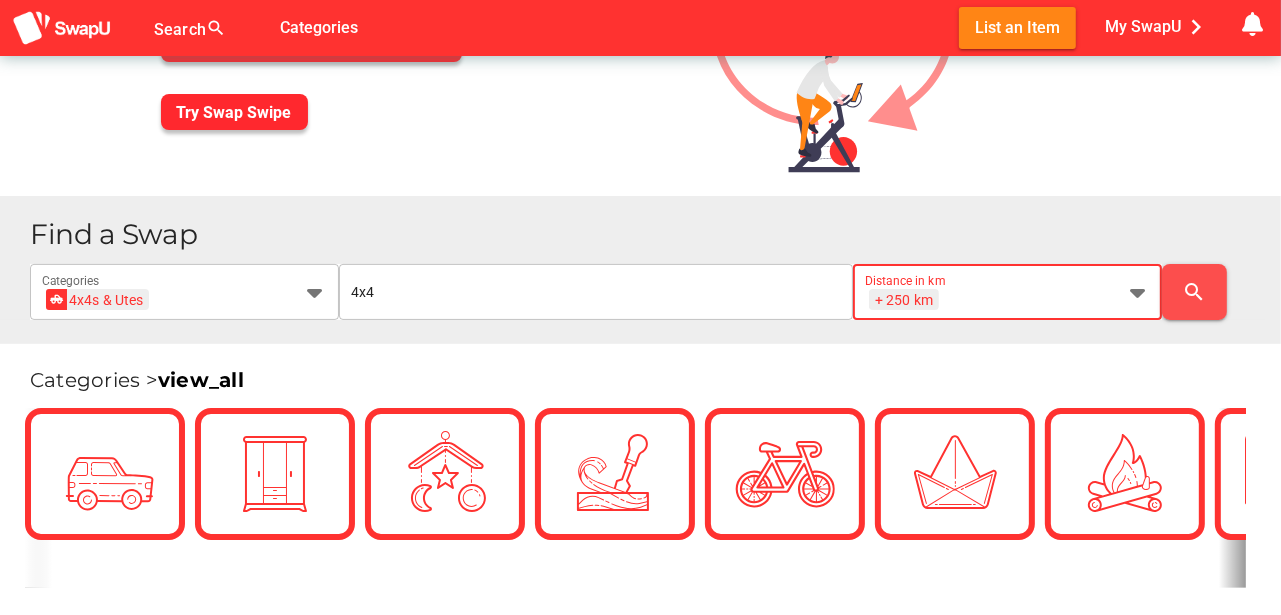 click on "search" at bounding box center (1194, 292) 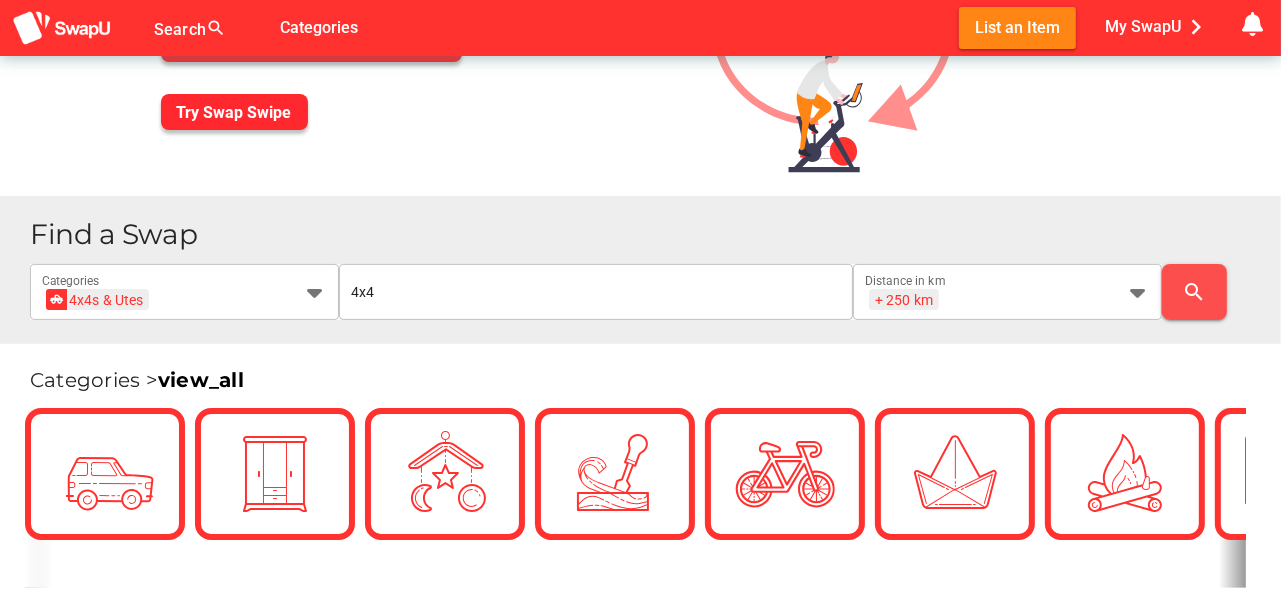 scroll, scrollTop: 0, scrollLeft: 0, axis: both 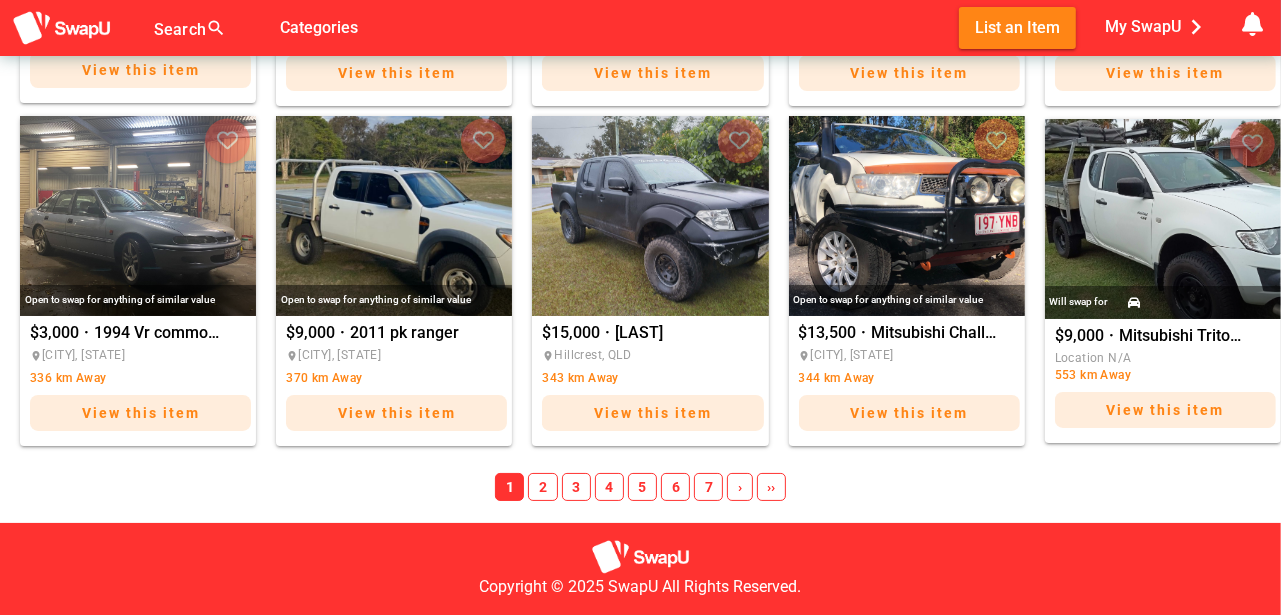 click on "5" at bounding box center (642, 487) 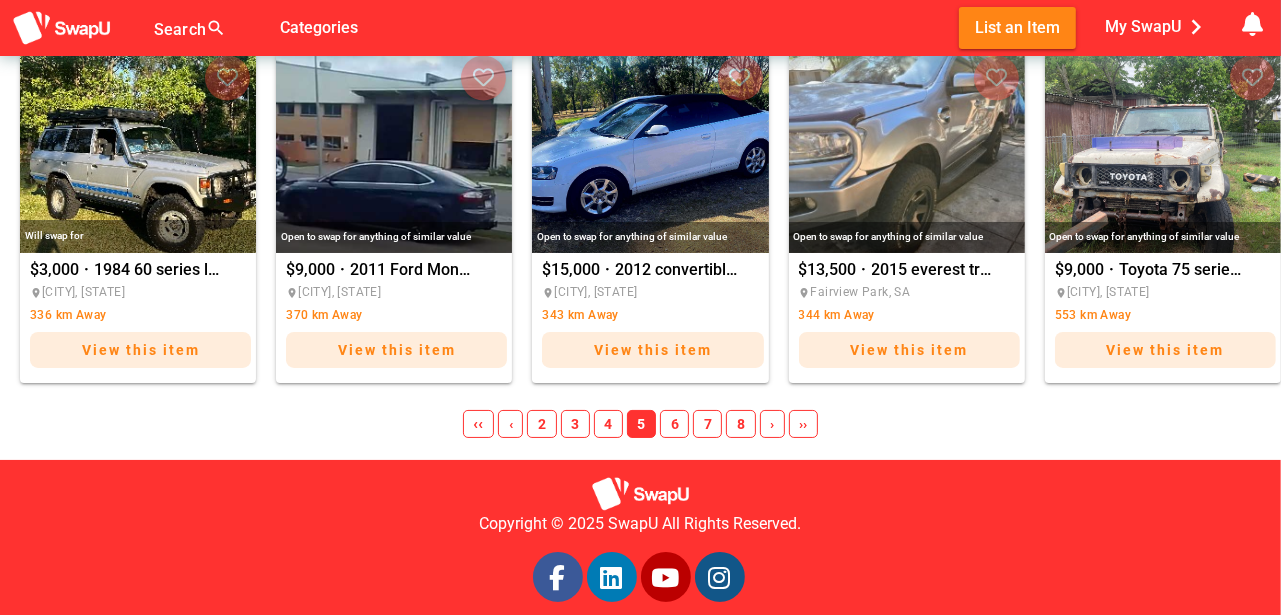 scroll, scrollTop: 1630, scrollLeft: 0, axis: vertical 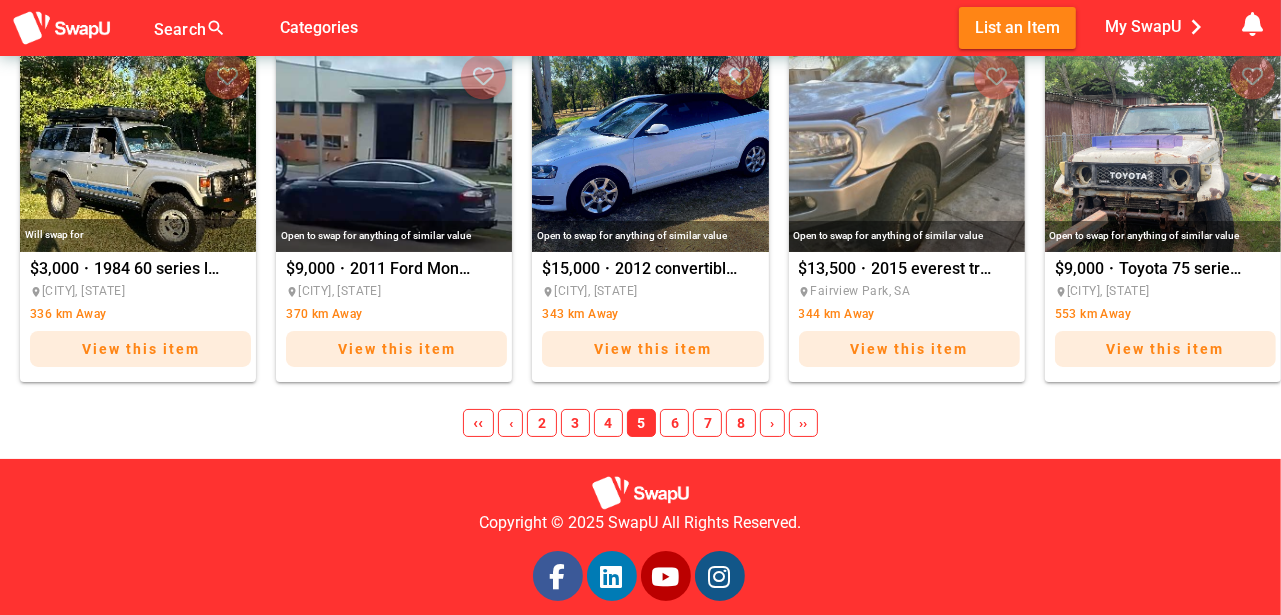 click on "6" at bounding box center [674, 423] 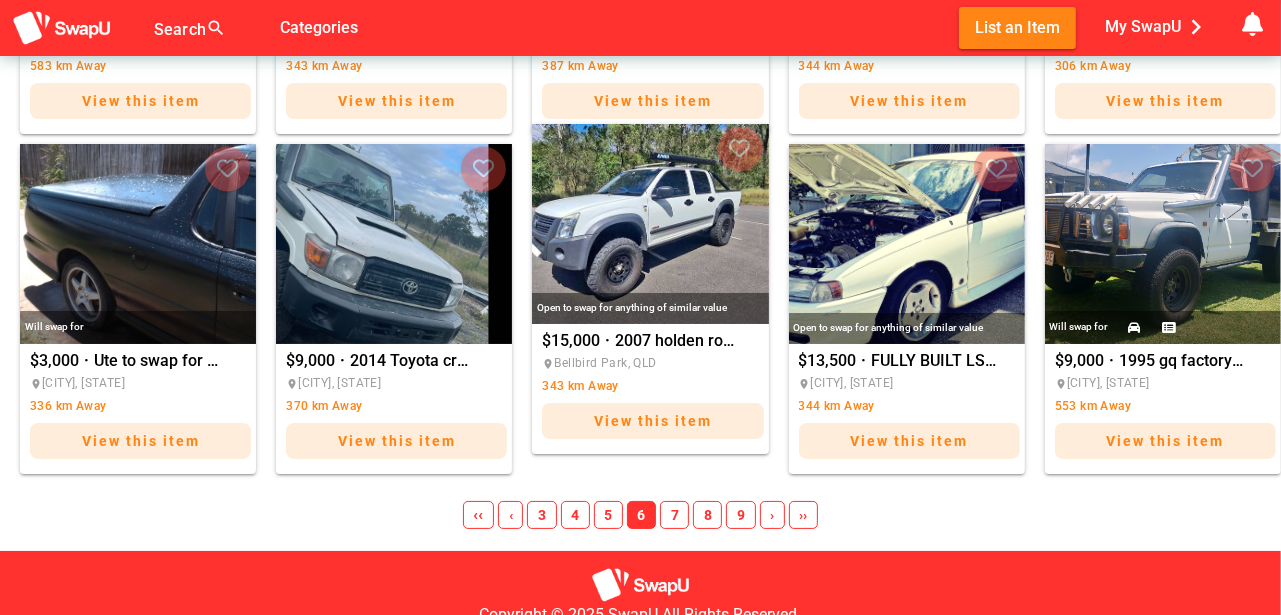 scroll, scrollTop: 1630, scrollLeft: 0, axis: vertical 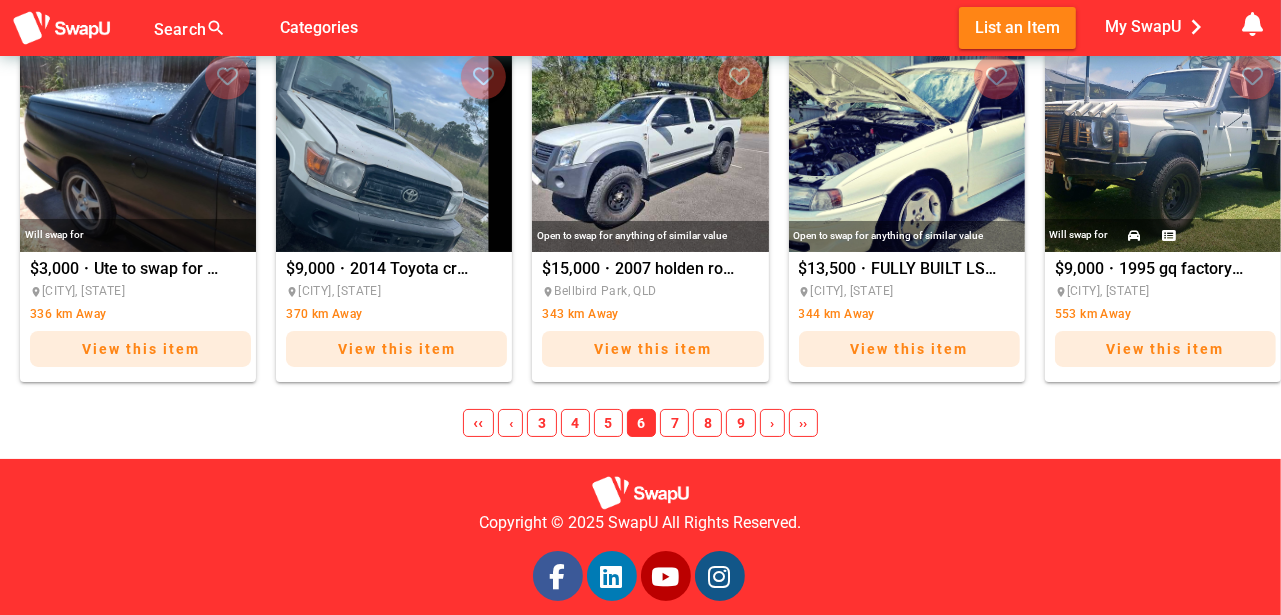 click on "7" at bounding box center [674, 423] 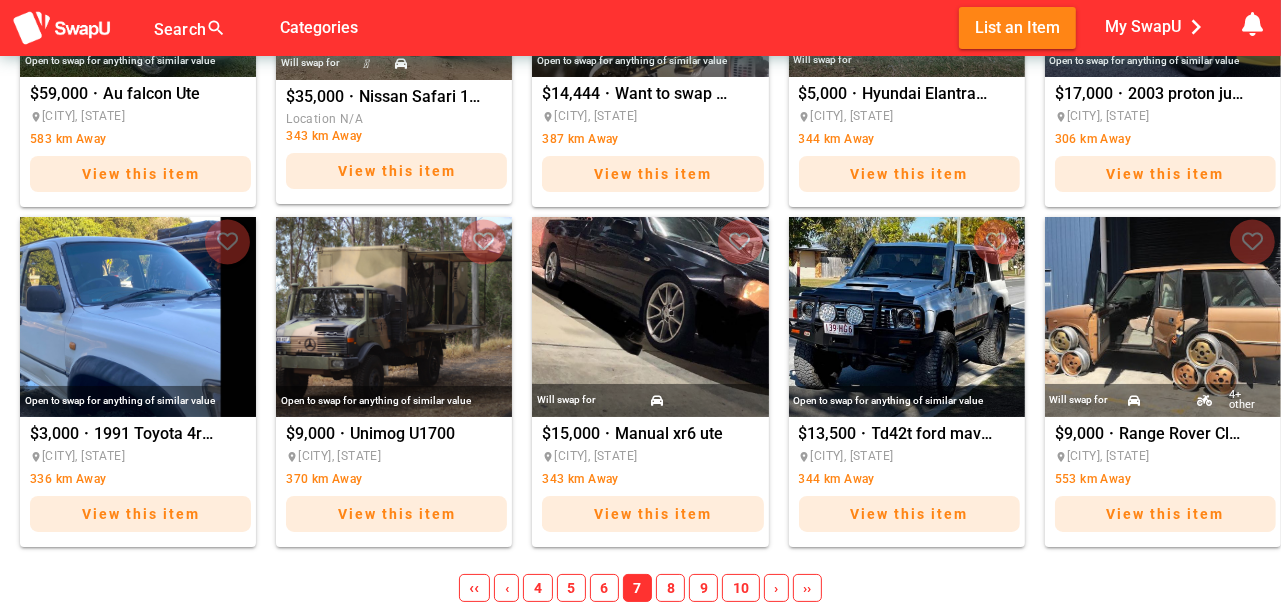 scroll, scrollTop: 1496, scrollLeft: 0, axis: vertical 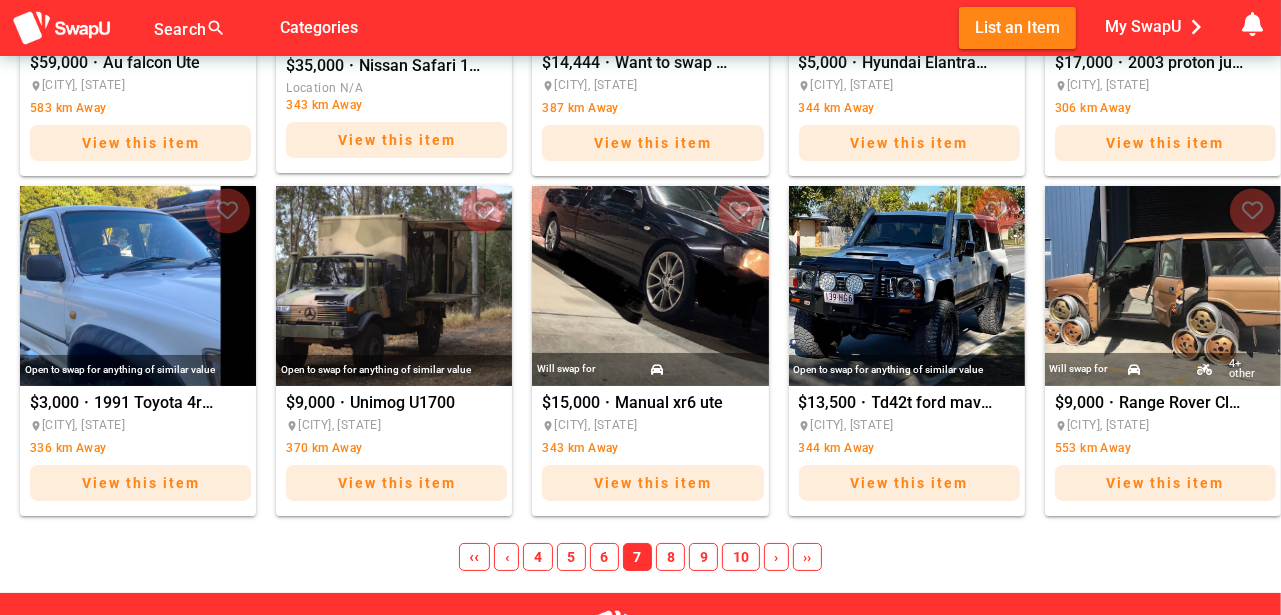 click on "8" at bounding box center [670, 557] 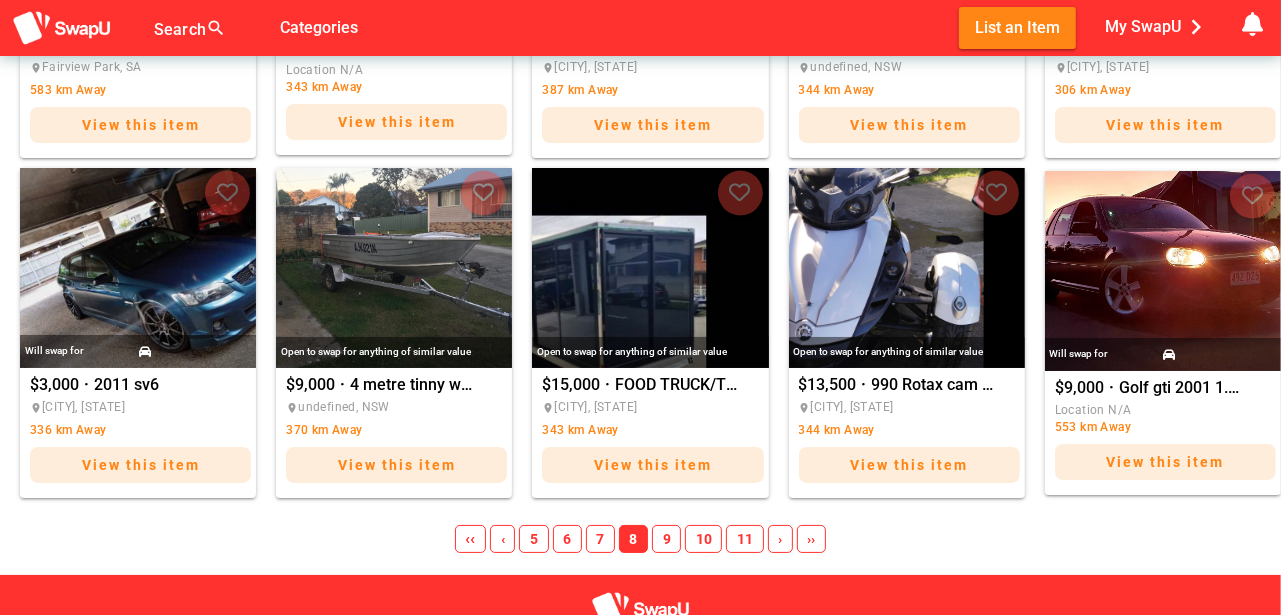 scroll, scrollTop: 1596, scrollLeft: 0, axis: vertical 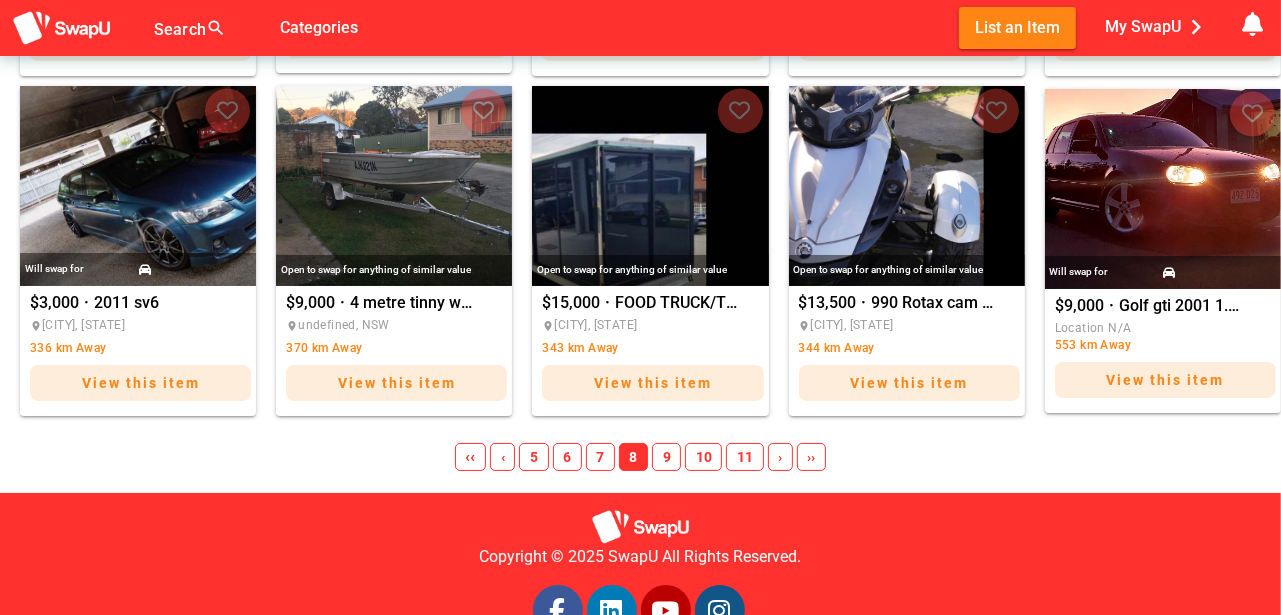 click on "9" at bounding box center (666, 457) 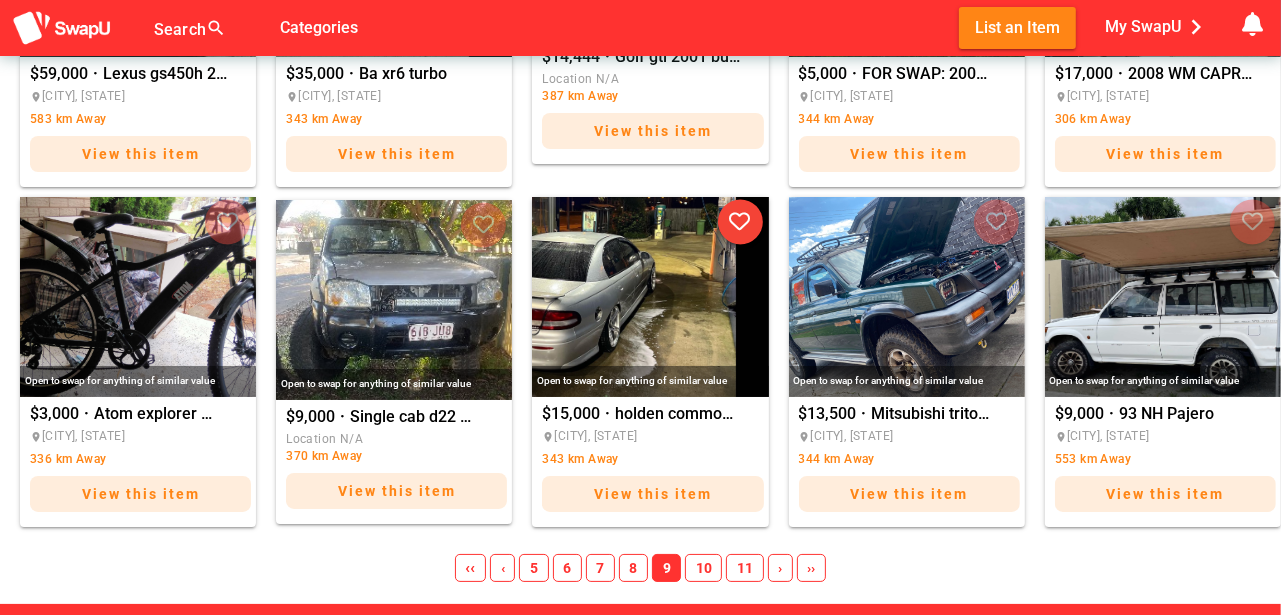 scroll, scrollTop: 1496, scrollLeft: 0, axis: vertical 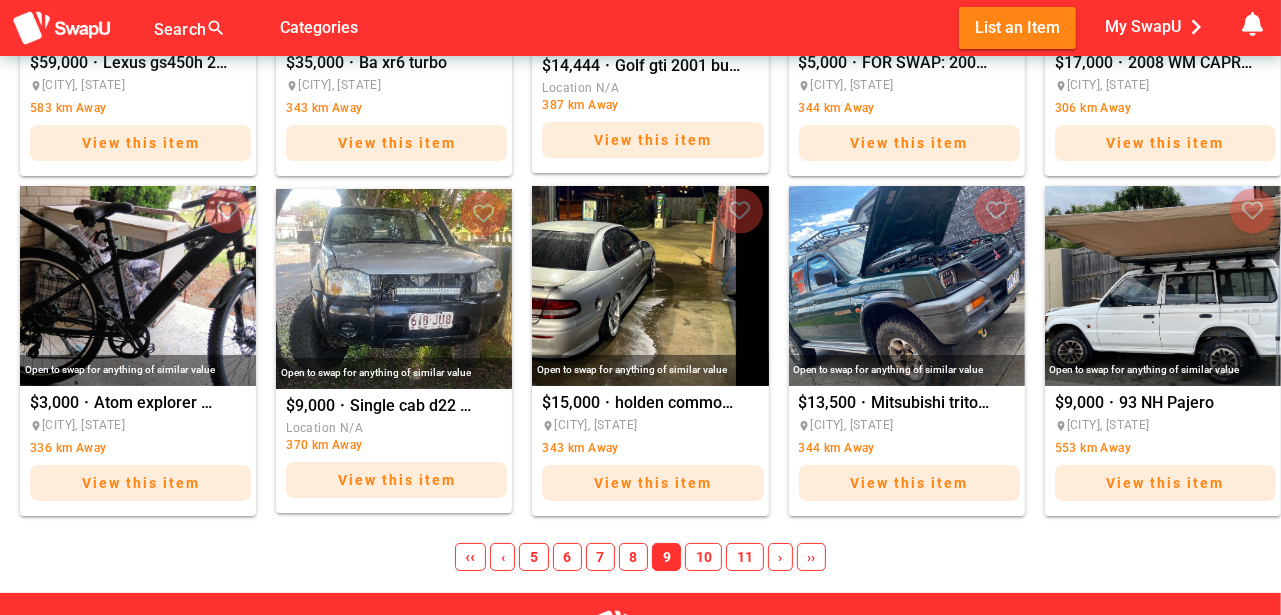 click on "10" at bounding box center [703, 557] 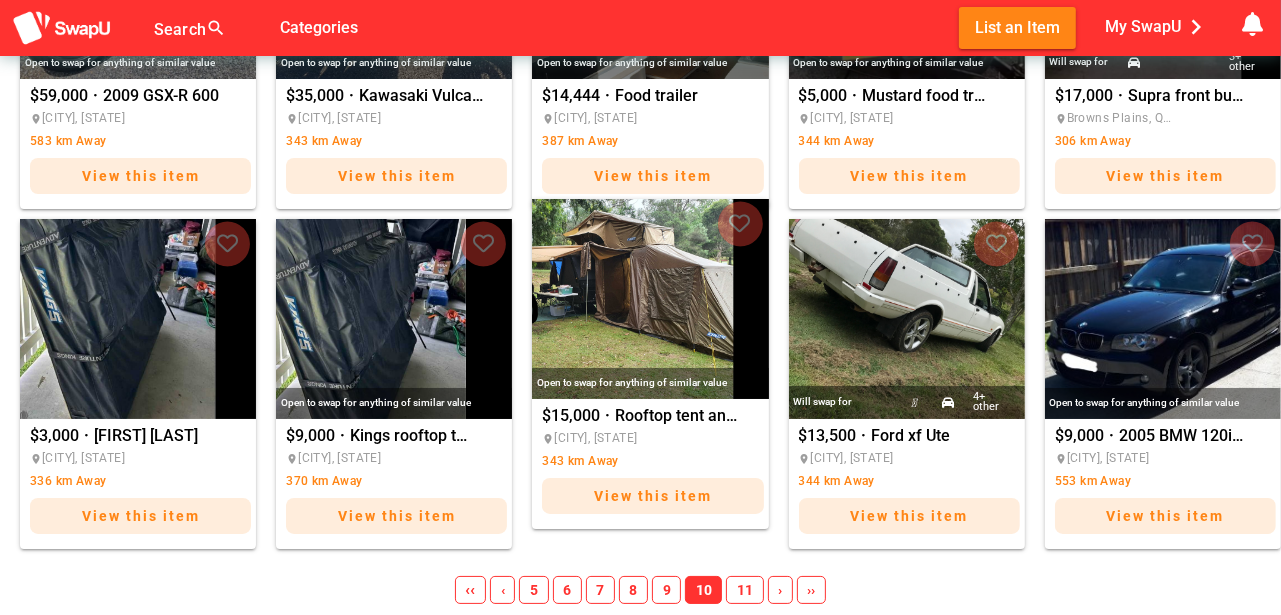 scroll, scrollTop: 1530, scrollLeft: 0, axis: vertical 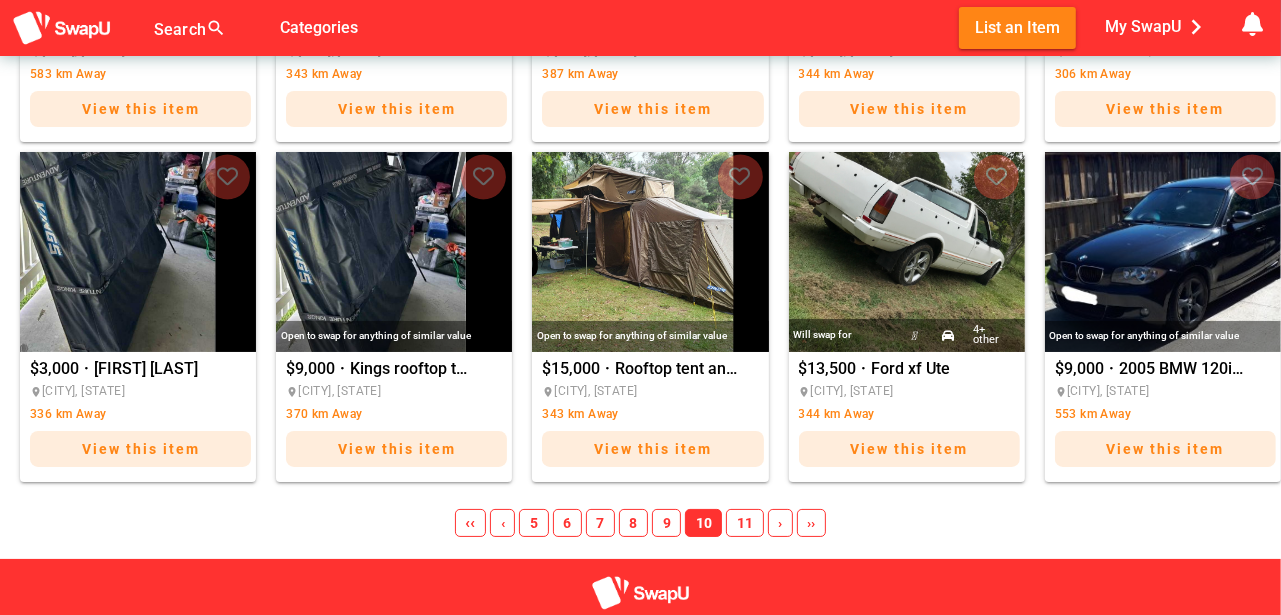 click on "11" at bounding box center [744, 523] 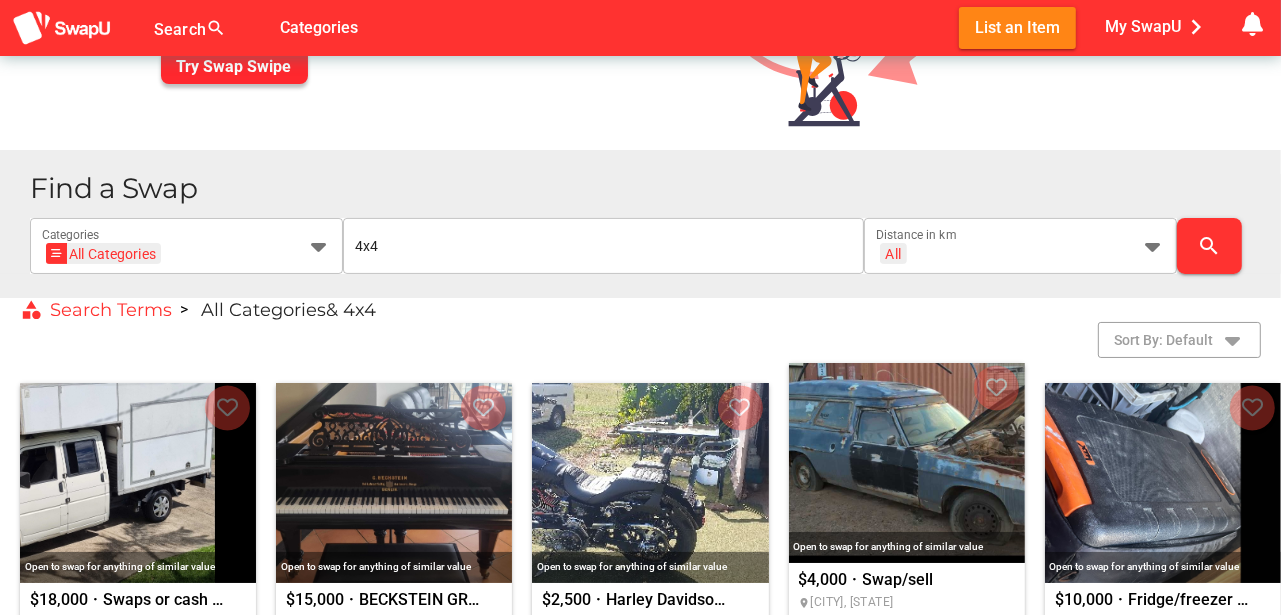 scroll, scrollTop: 271, scrollLeft: 0, axis: vertical 